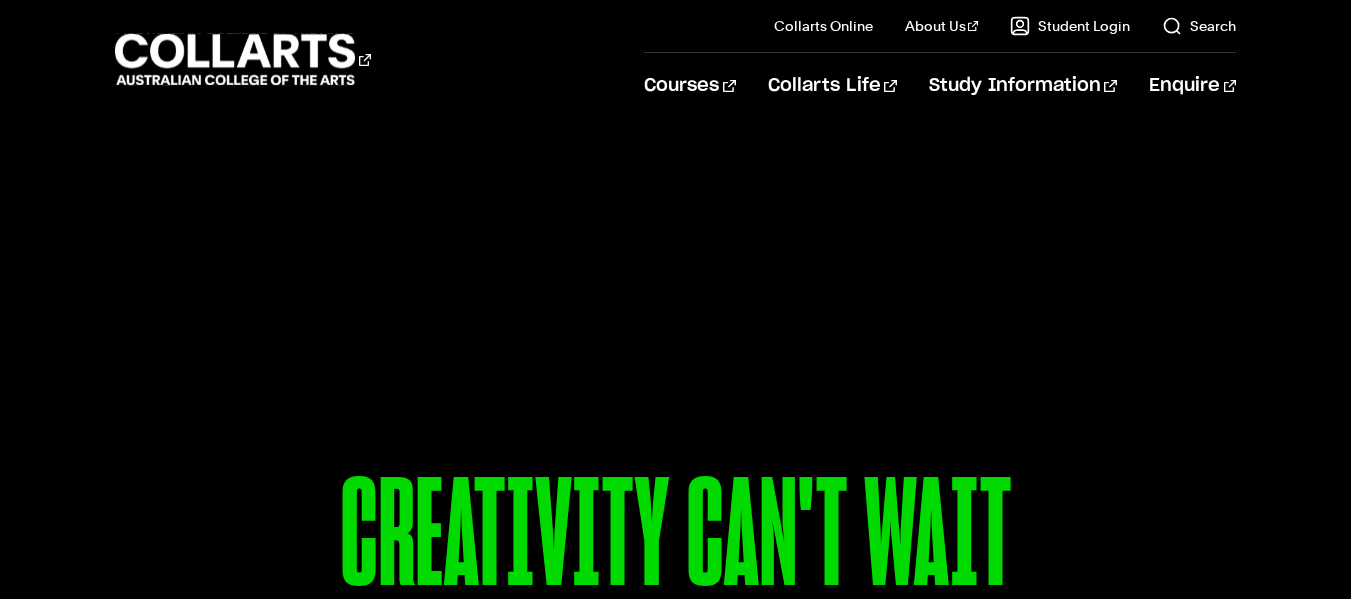scroll, scrollTop: 40, scrollLeft: 0, axis: vertical 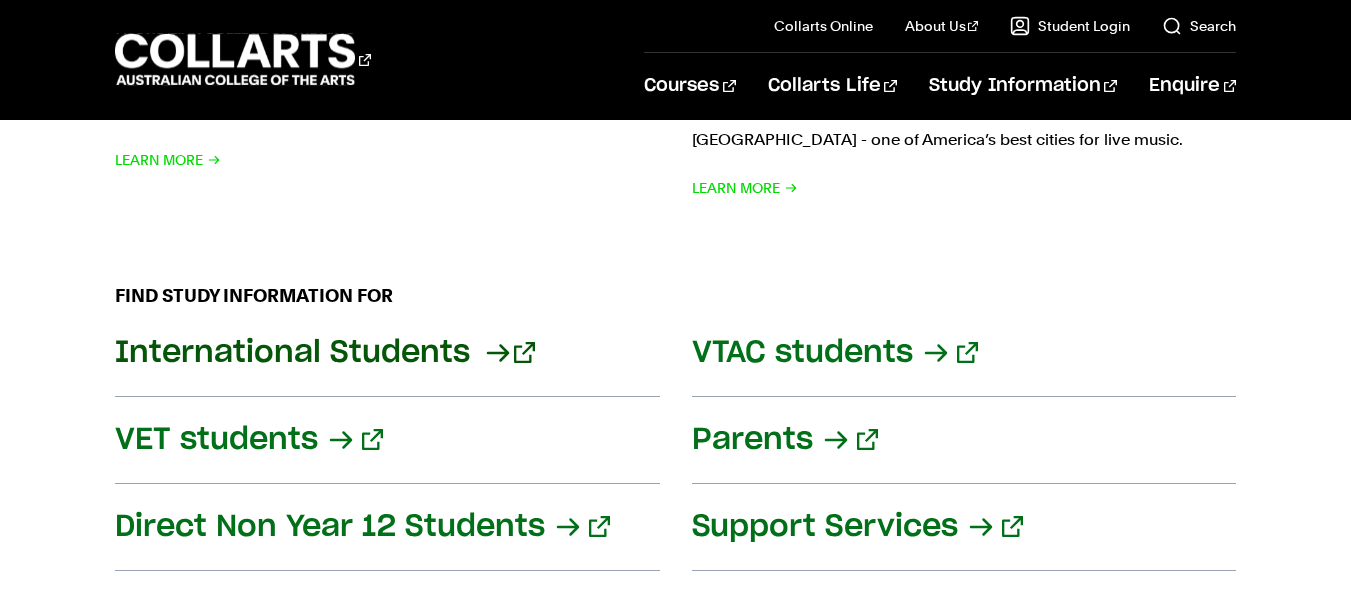 click on "International Students" at bounding box center (387, 353) 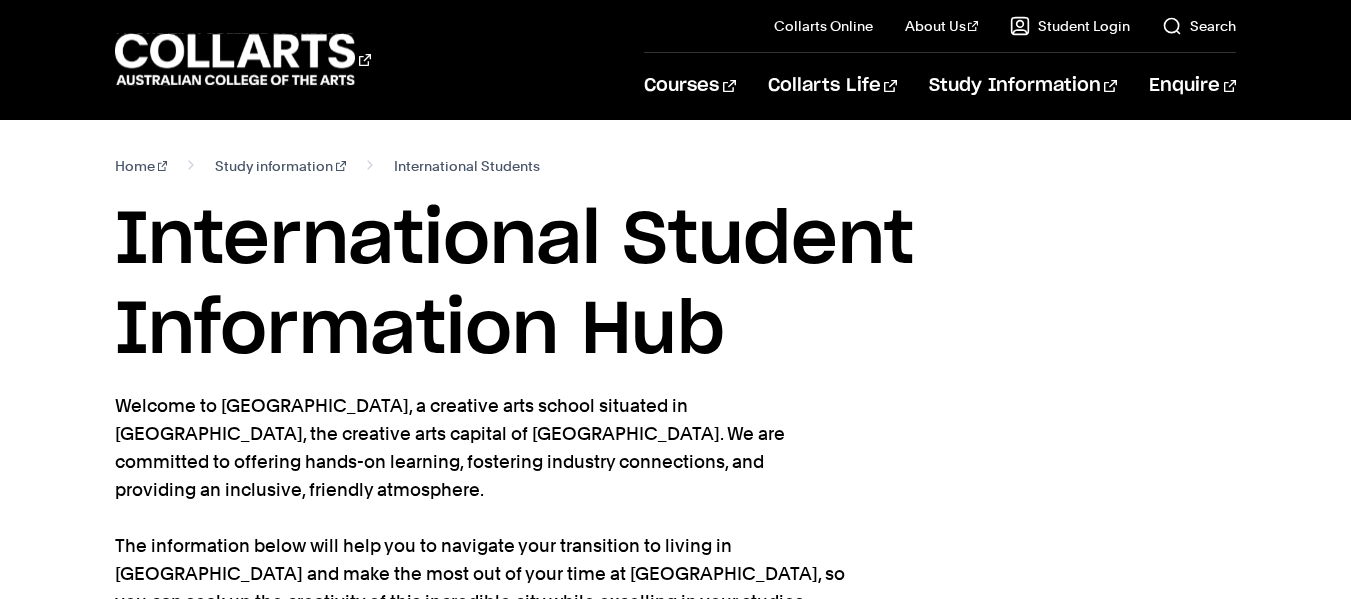 scroll, scrollTop: 40, scrollLeft: 0, axis: vertical 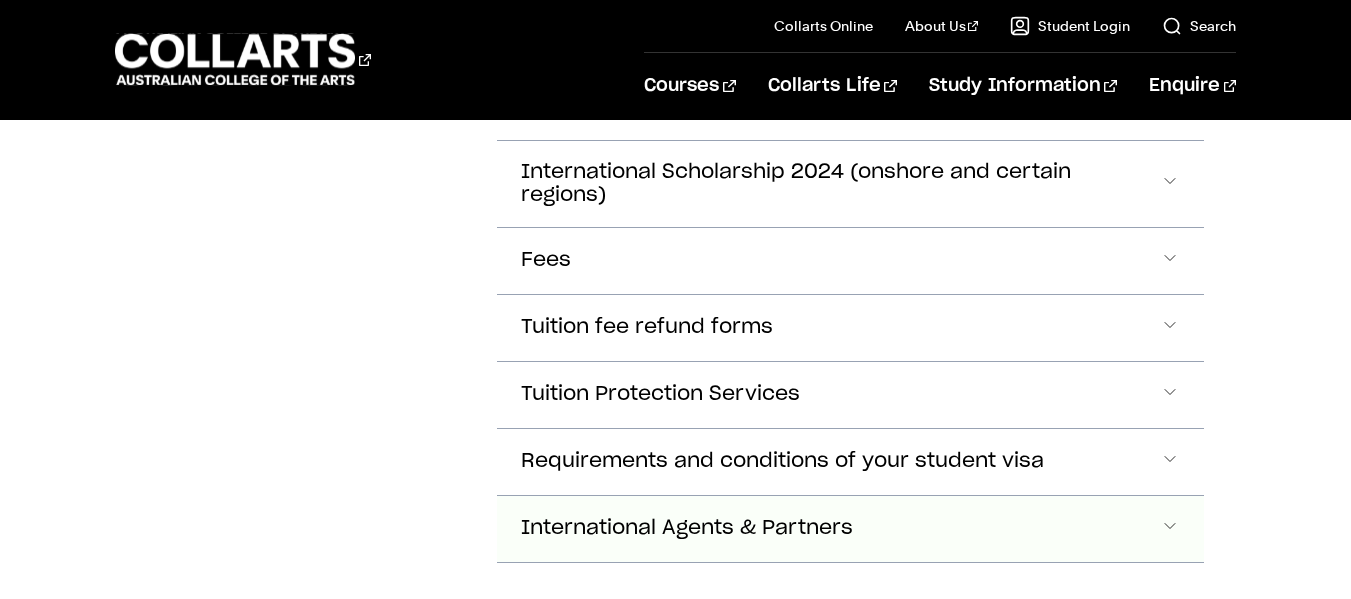 click on "International Agents & Partners" at bounding box center [639, -95] 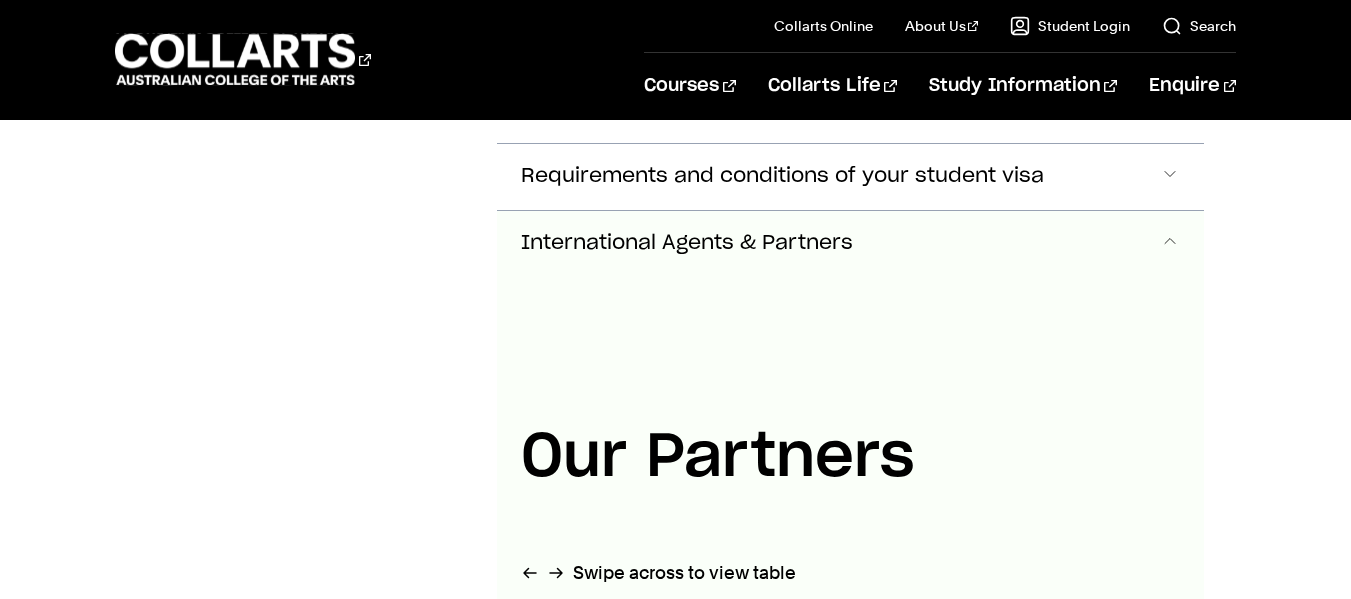 scroll, scrollTop: 2912, scrollLeft: 0, axis: vertical 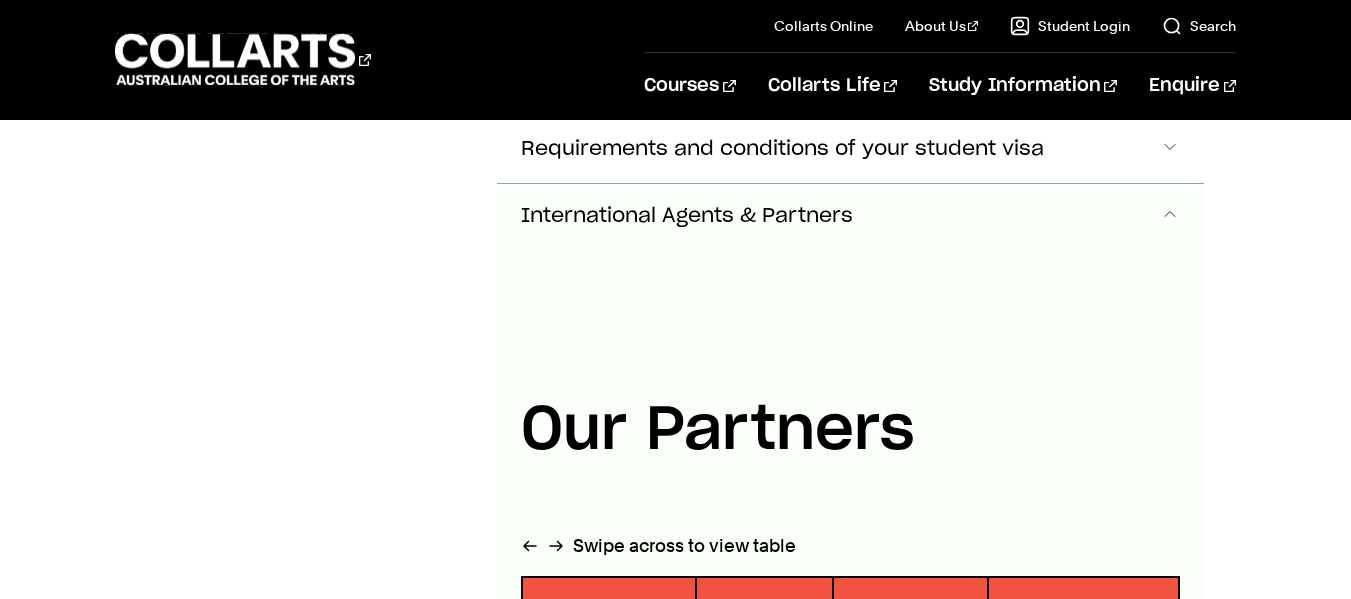 type 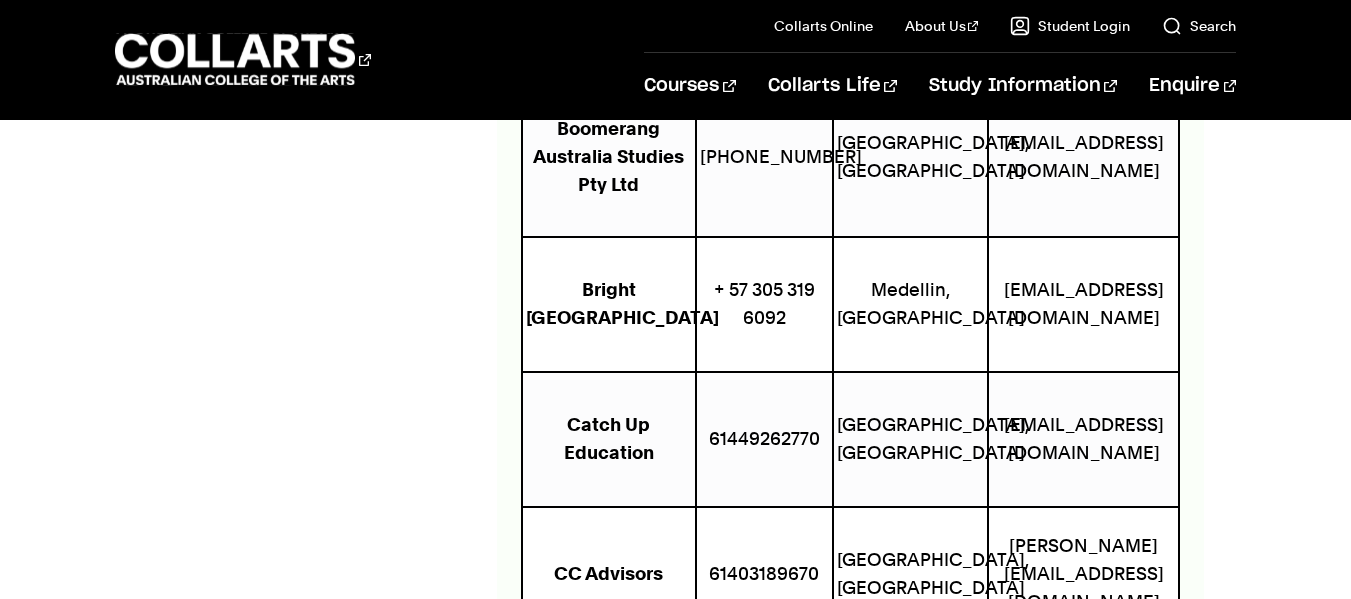 scroll, scrollTop: 8958, scrollLeft: 0, axis: vertical 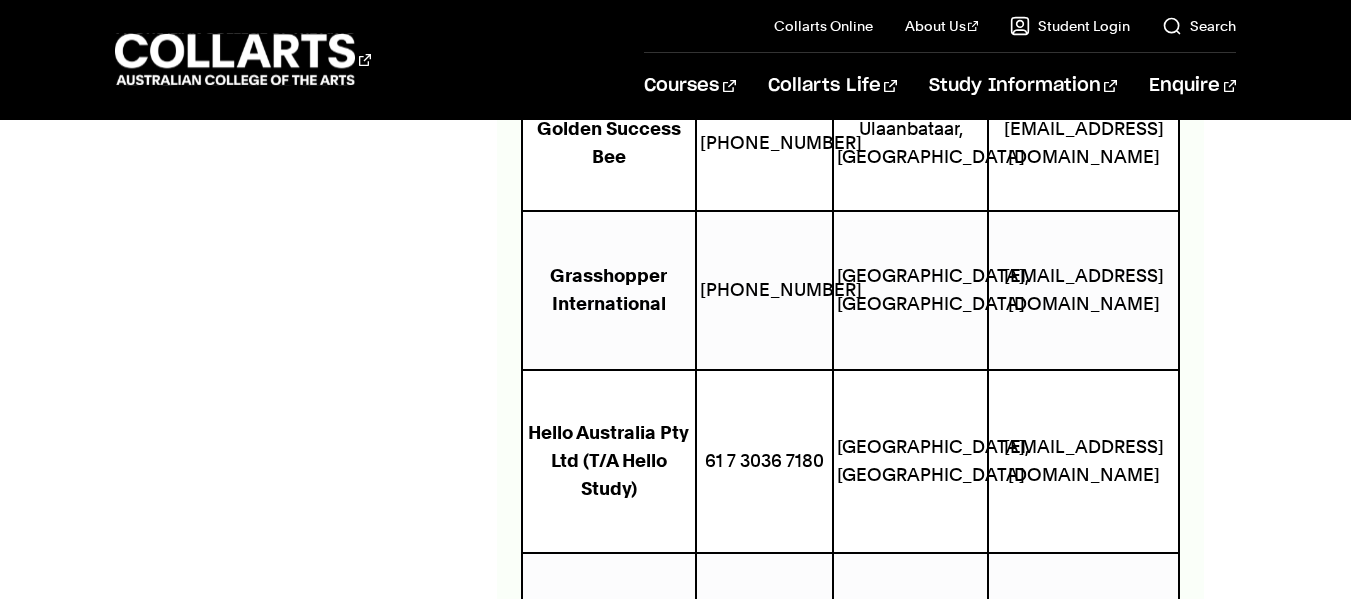 click on "Hello Australia Pty Ltd (T/A Hello Study)" at bounding box center (608, 460) 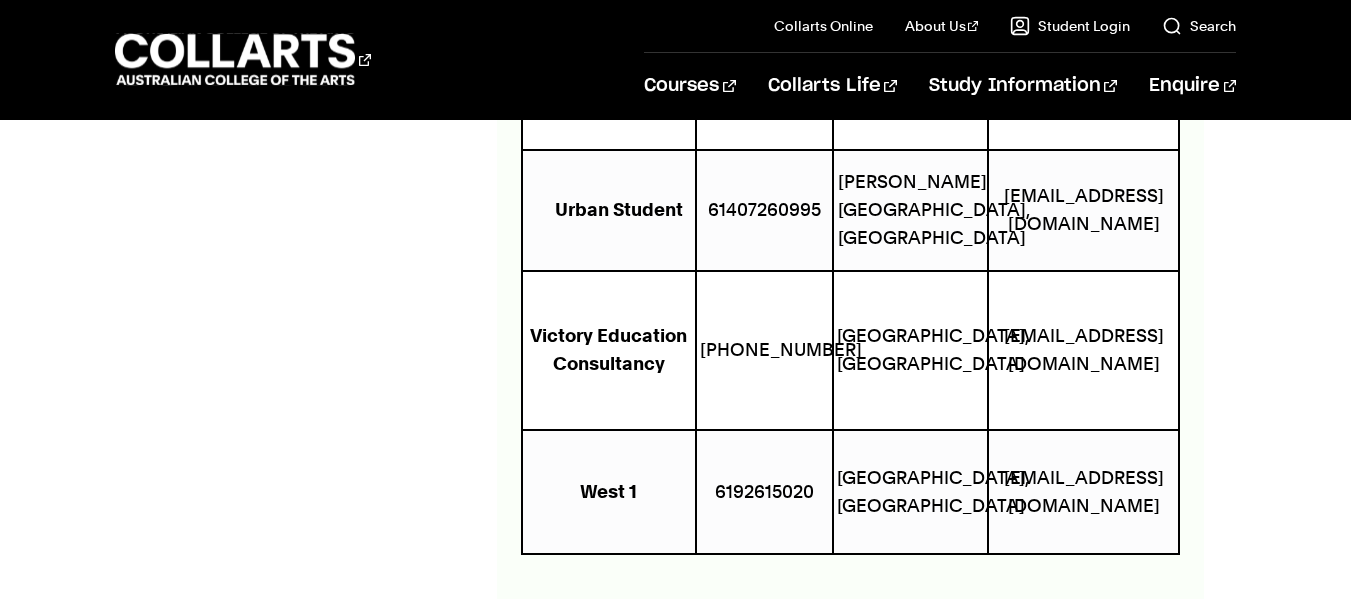 scroll, scrollTop: 14722, scrollLeft: 0, axis: vertical 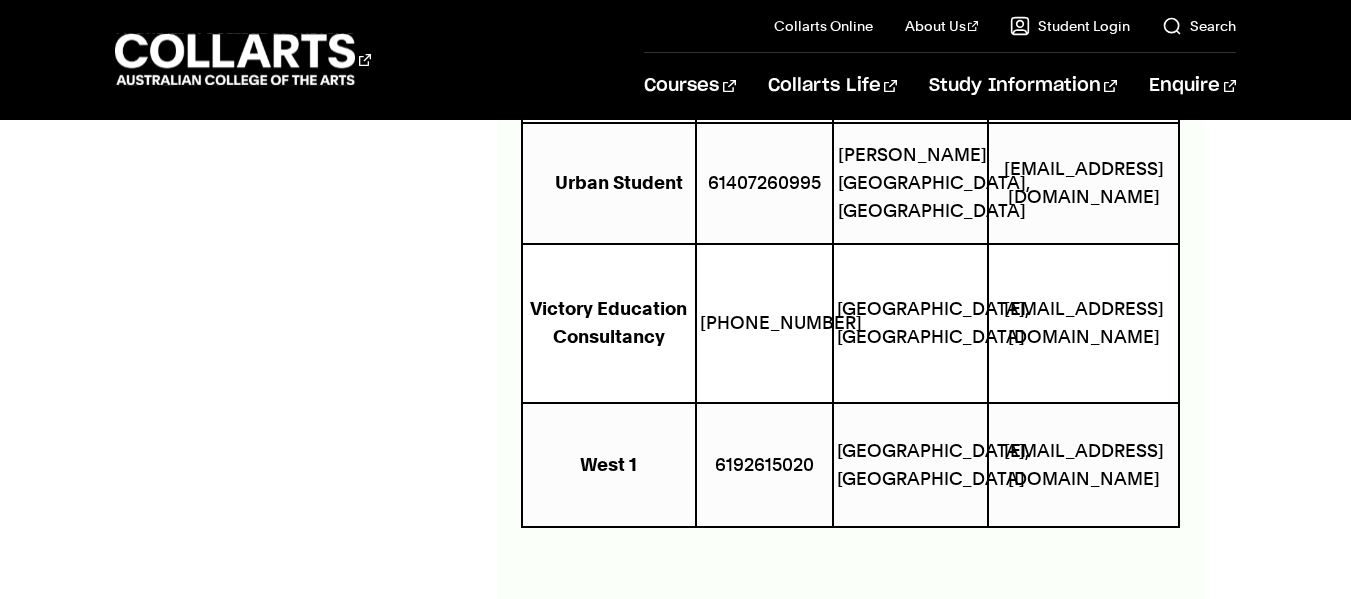 click on "More Information
Applying to study at Collarts
Eligibility requirements
International students must meet the following criteria:
Applicants must be at least 18 years old at course commencement.
Successful completion of a senior secondary school certificate equivalent to Australian Year 12.
English proficiency (see below)." at bounding box center (675, -5701) 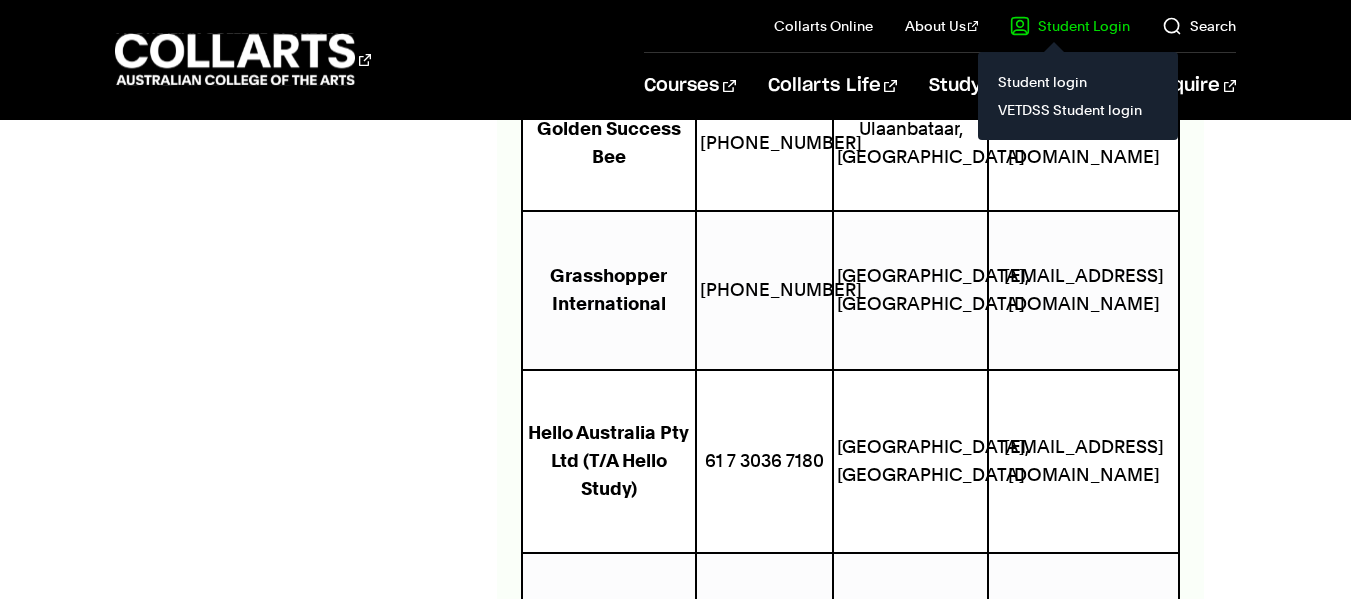 scroll, scrollTop: 10479, scrollLeft: 0, axis: vertical 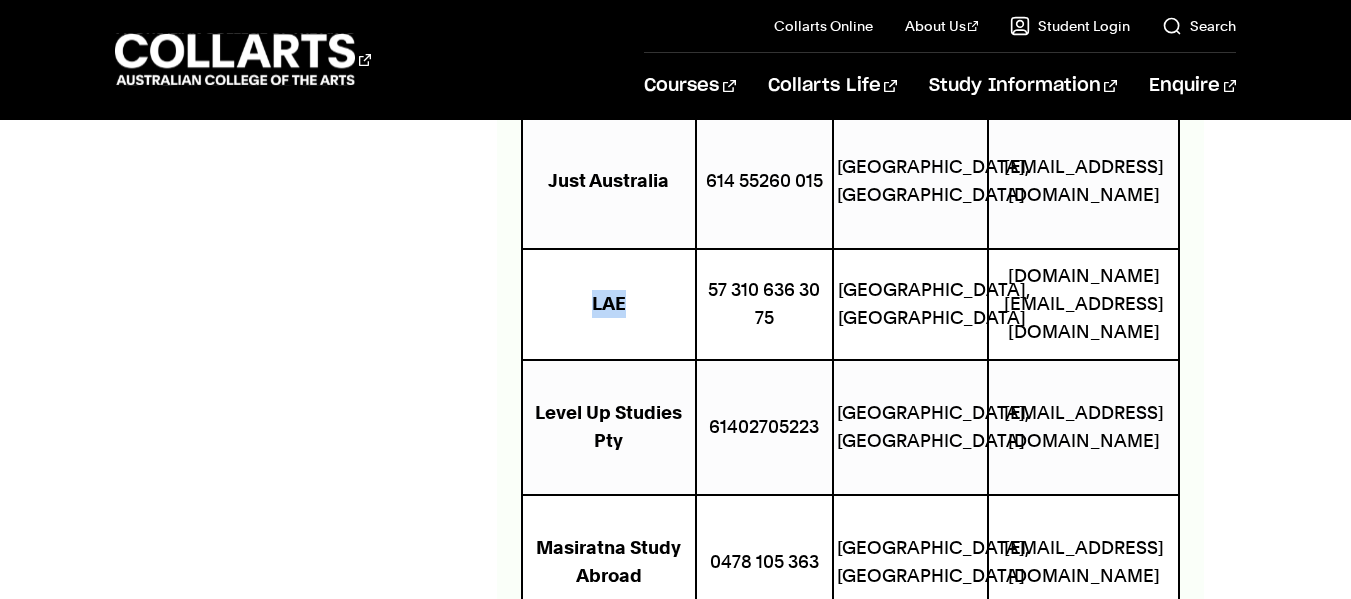 drag, startPoint x: 648, startPoint y: 312, endPoint x: 567, endPoint y: 301, distance: 81.7435 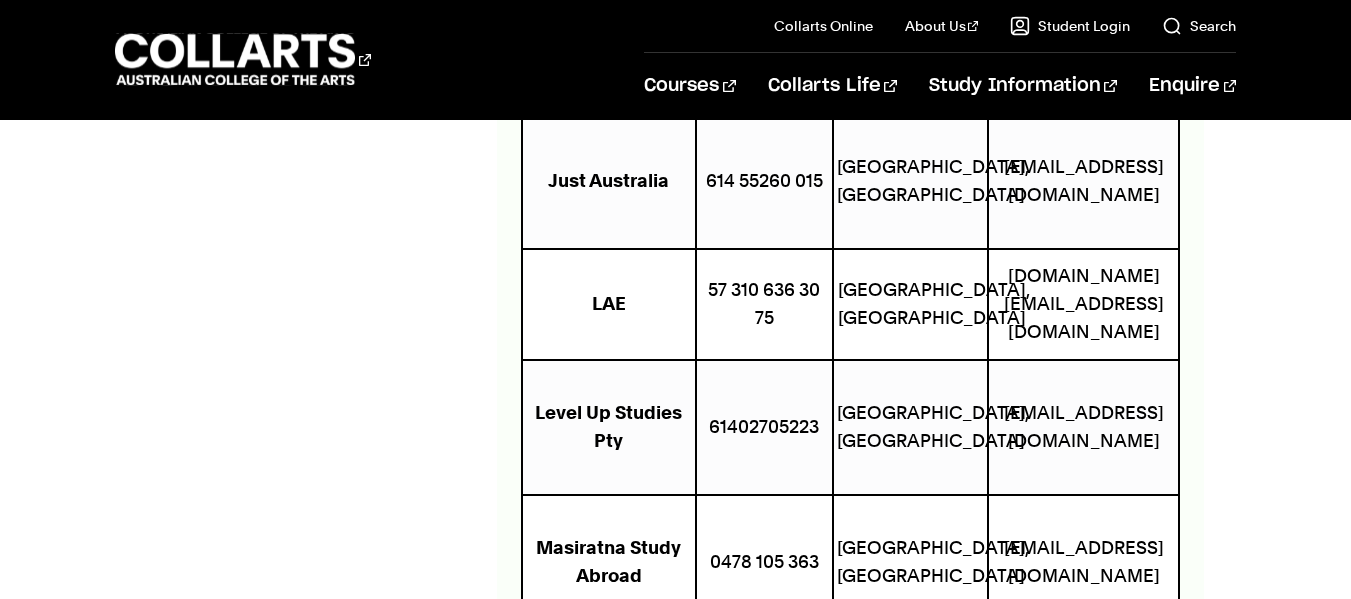 click on "More Information
Applying to study at Collarts
Eligibility requirements
International students must meet the following criteria:
Applicants must be at least 18 years old at course commencement.
Successful completion of a senior secondary school certificate equivalent to Australian Year 12.
English proficiency (see below)." at bounding box center (675, -1458) 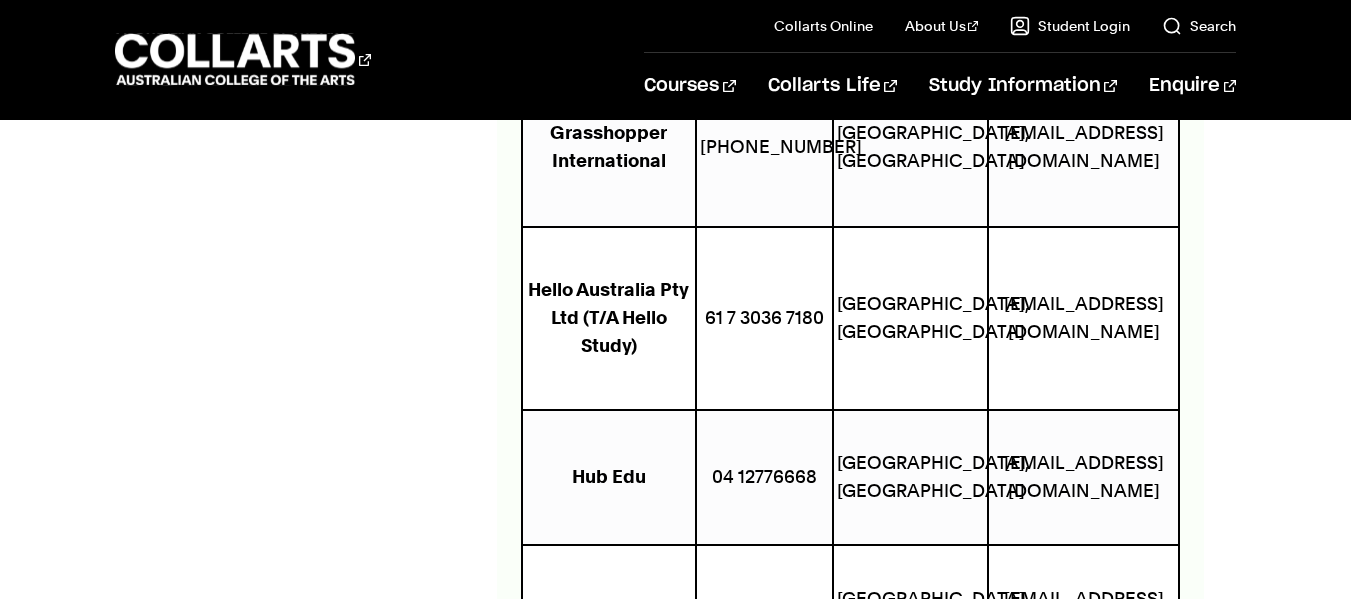 scroll, scrollTop: 9531, scrollLeft: 0, axis: vertical 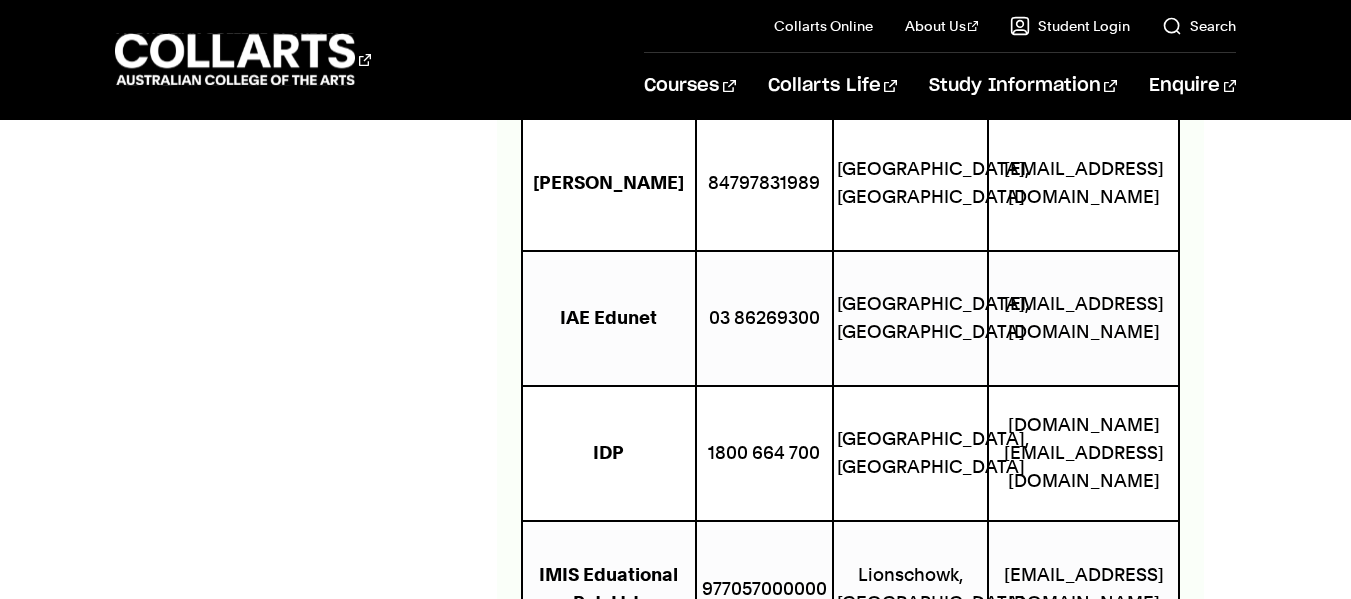 click on "More Information
Applying to study at Collarts
Eligibility requirements
International students must meet the following criteria:
Applicants must be at least 18 years old at course commencement.
Successful completion of a senior secondary school certificate equivalent to Australian Year 12.
English proficiency (see below)." at bounding box center (675, -510) 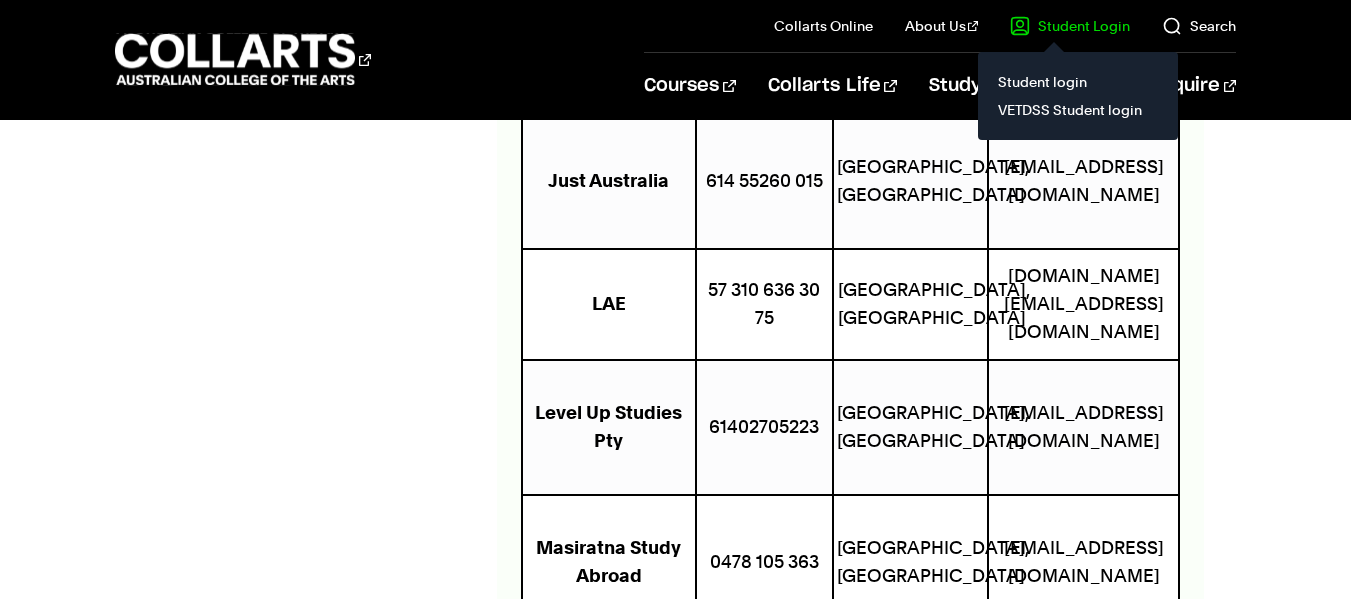 scroll, scrollTop: 6201, scrollLeft: 0, axis: vertical 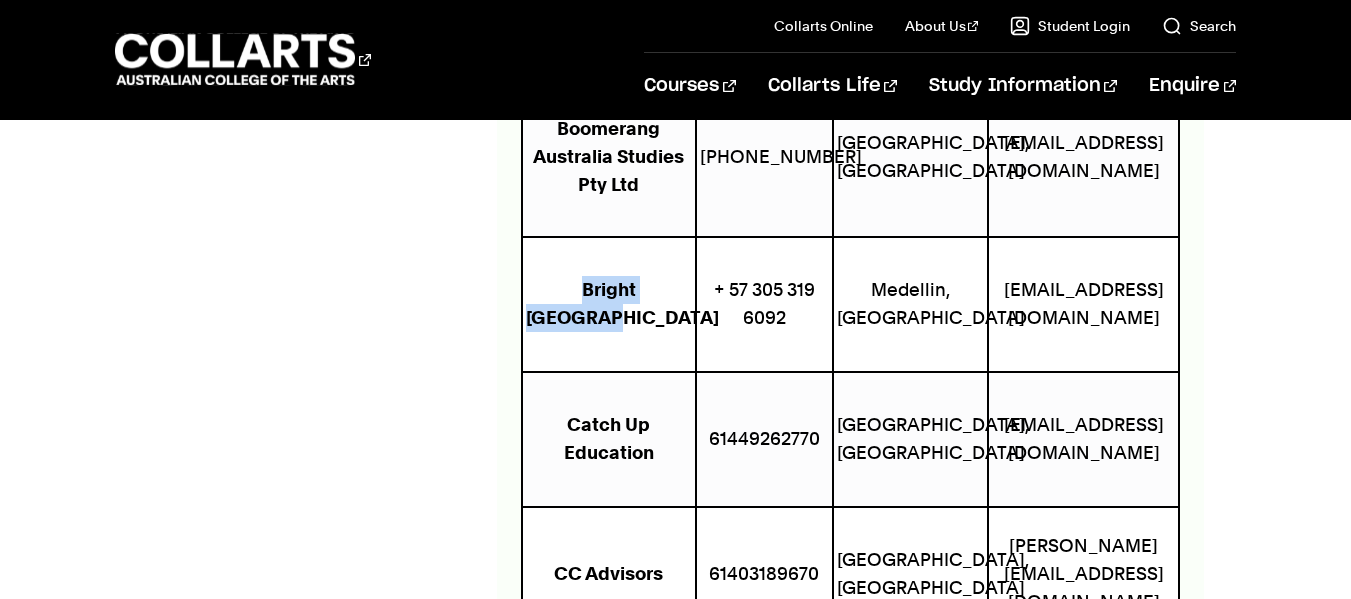 drag, startPoint x: 691, startPoint y: 296, endPoint x: 529, endPoint y: 302, distance: 162.11107 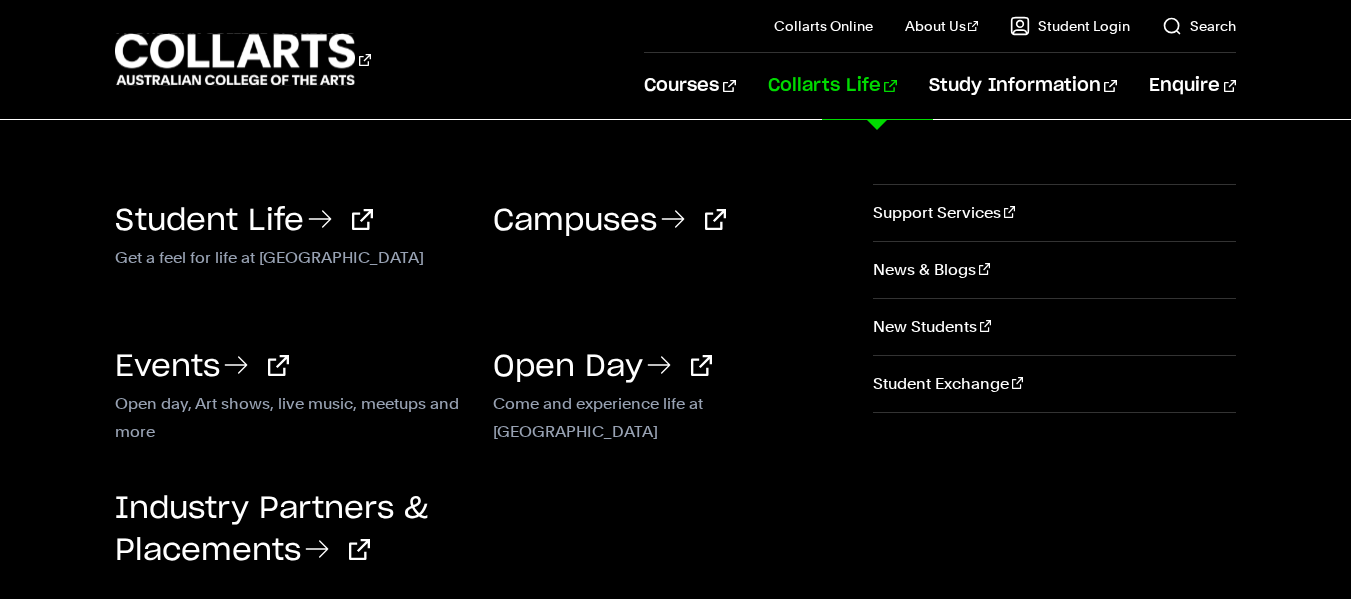 copy on "Bright Colombia" 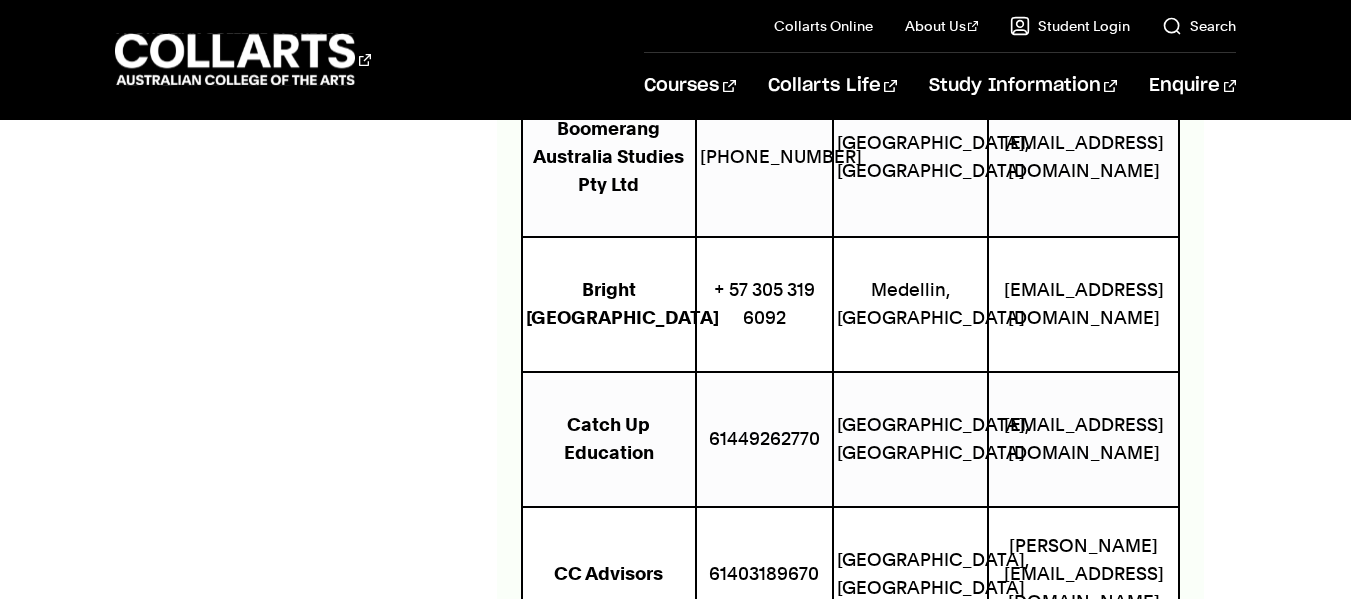 click on "Medellin, Colombia" at bounding box center [911, 304] 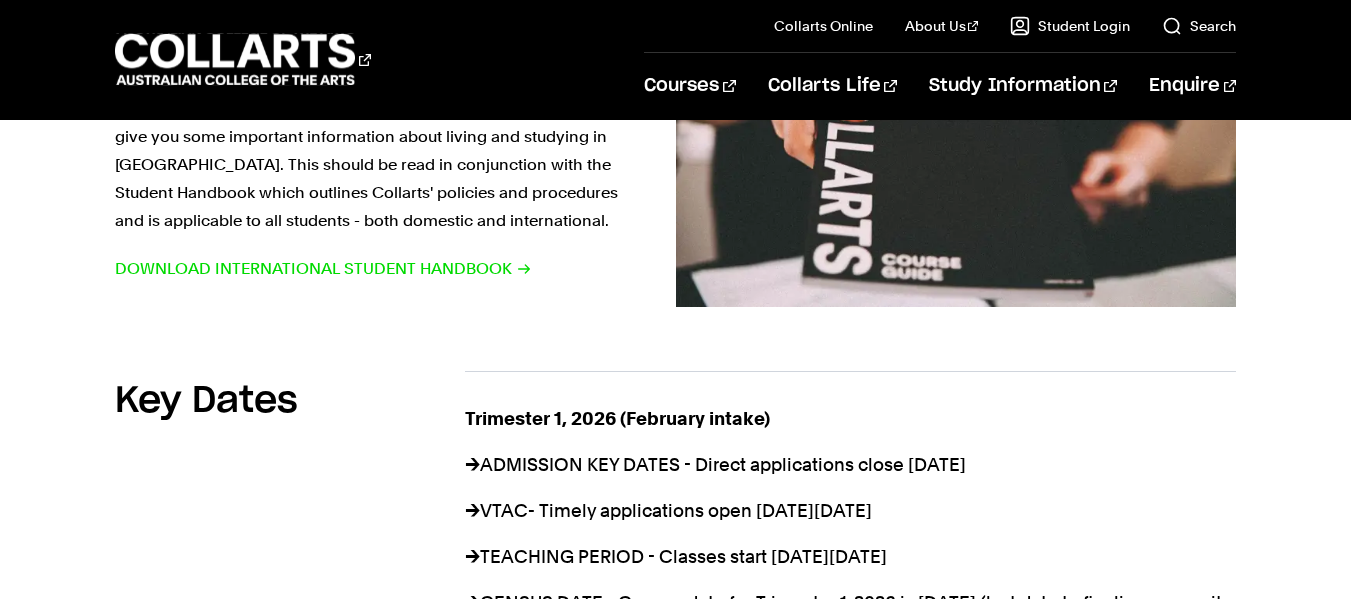 scroll, scrollTop: 1444, scrollLeft: 0, axis: vertical 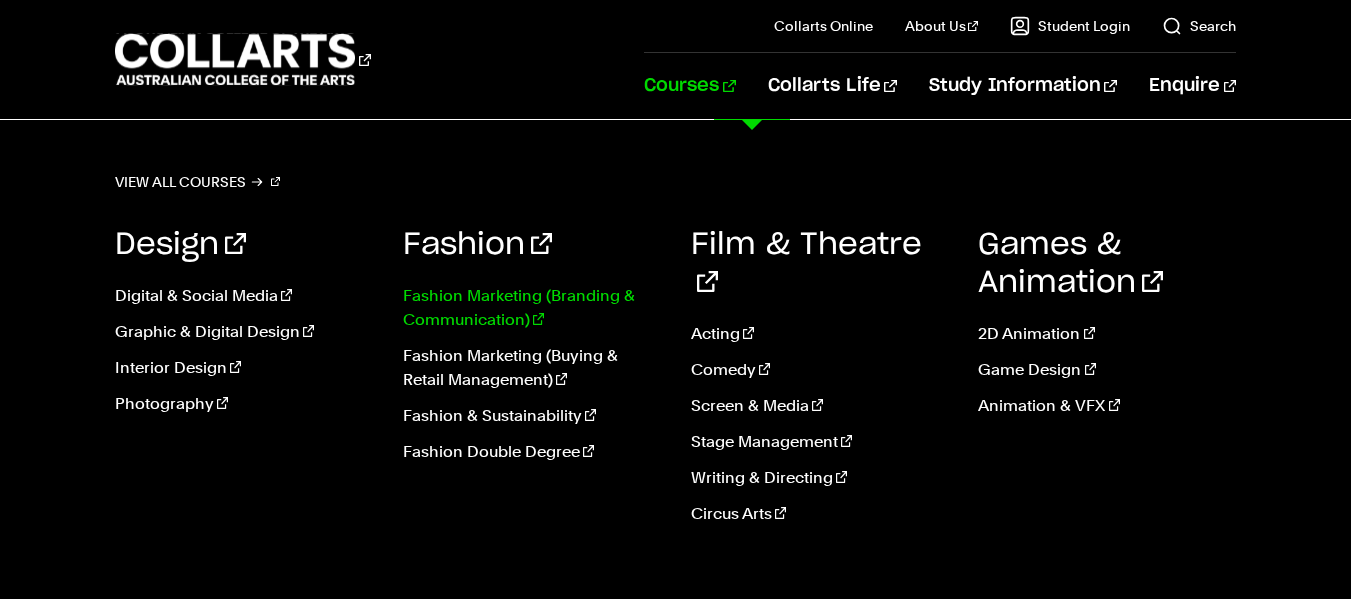 click on "Fashion Marketing (Branding & Communication)" at bounding box center [532, 308] 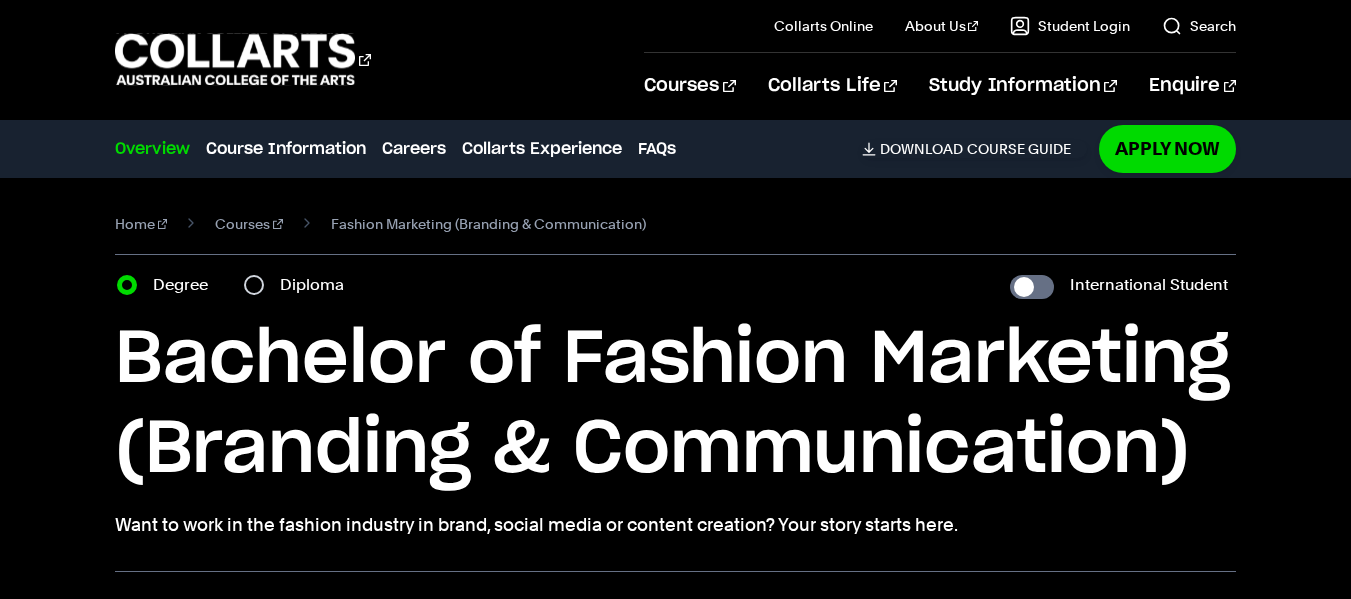 scroll, scrollTop: 0, scrollLeft: 0, axis: both 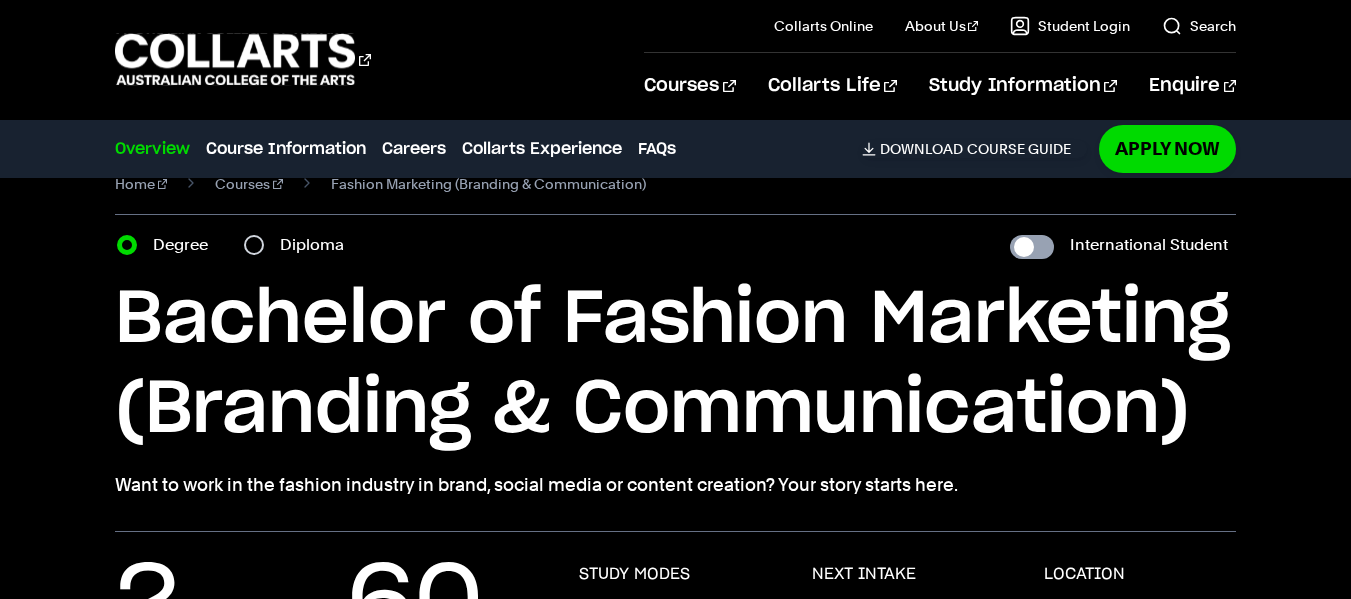 click on "International Student" at bounding box center (1032, 247) 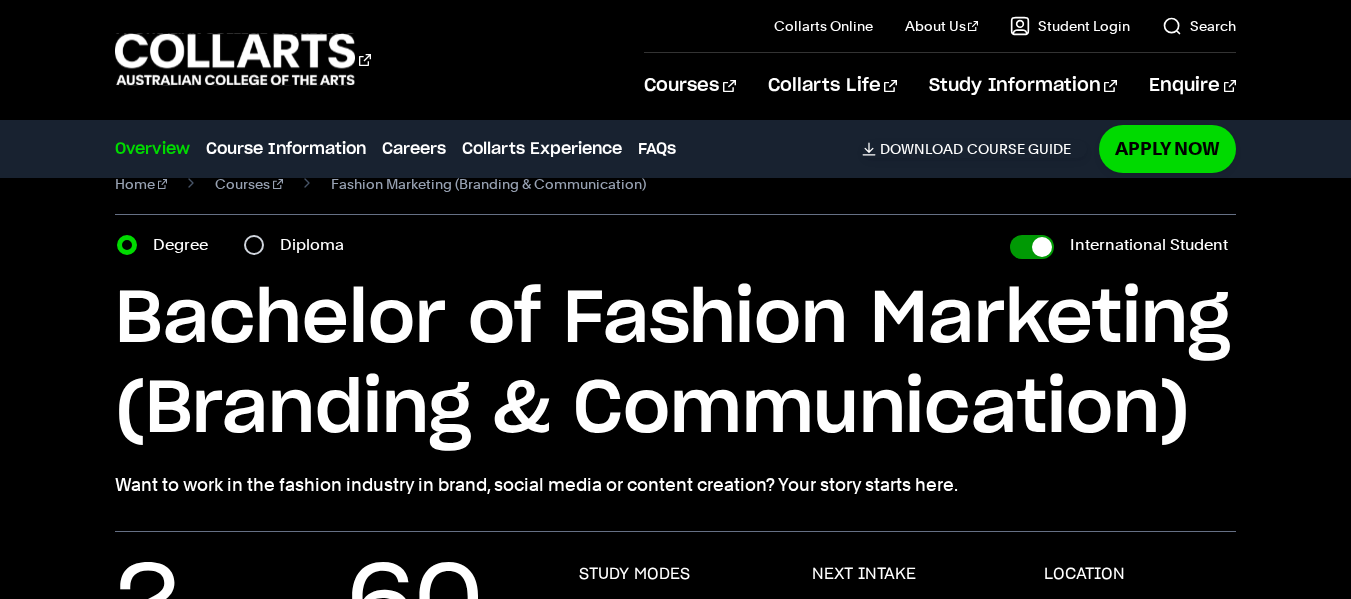 checkbox on "true" 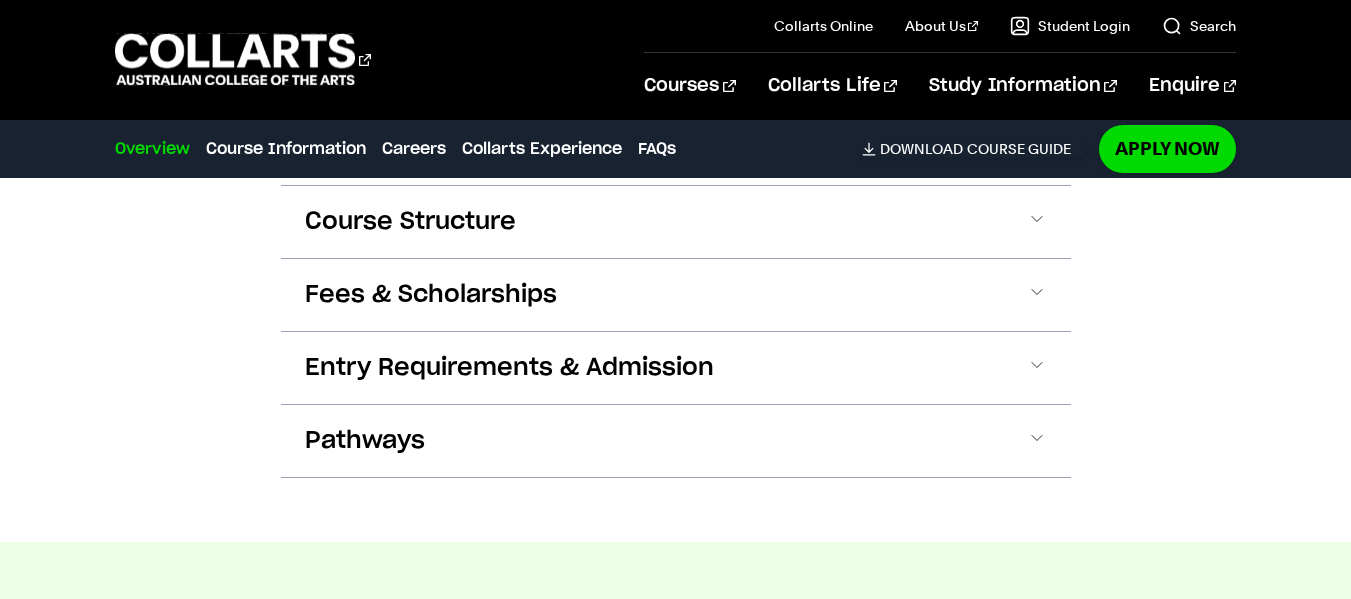scroll, scrollTop: 2240, scrollLeft: 0, axis: vertical 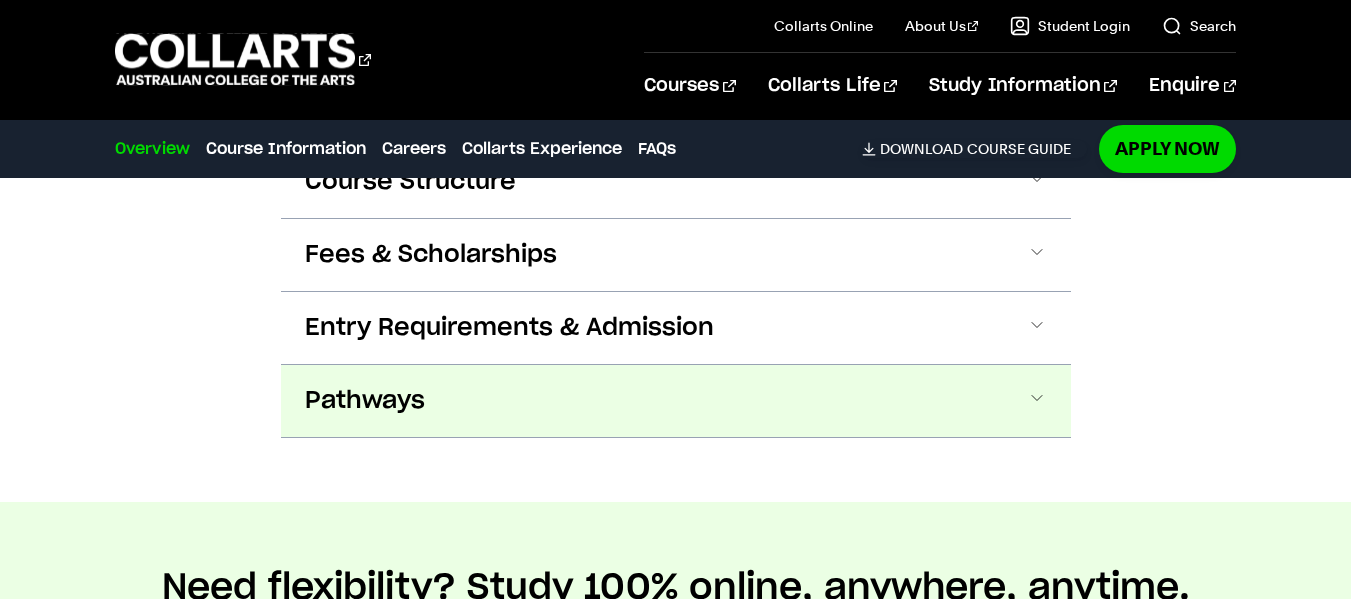 click at bounding box center (0, 0) 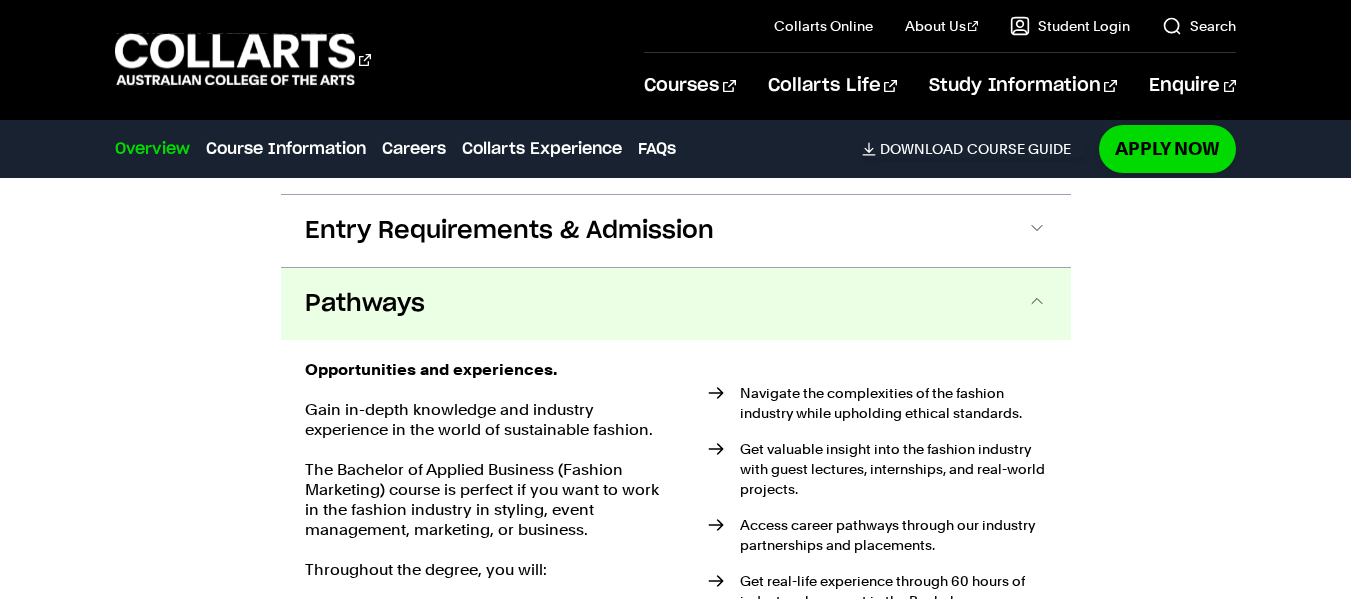scroll, scrollTop: 2425, scrollLeft: 0, axis: vertical 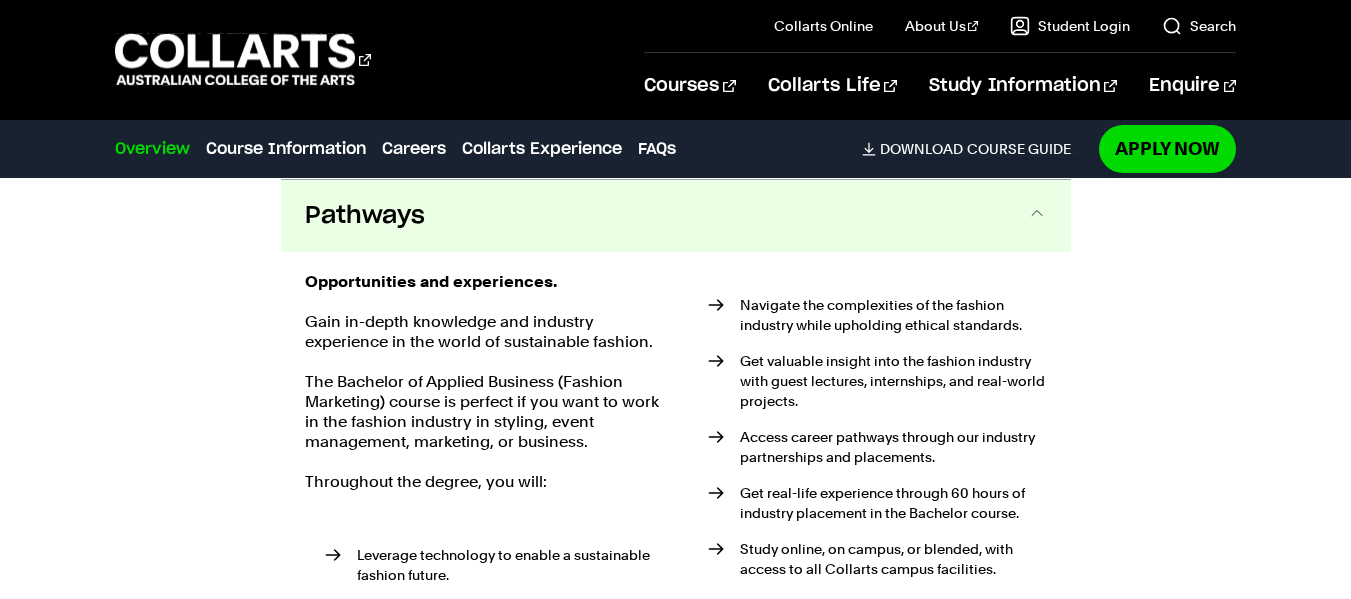 type 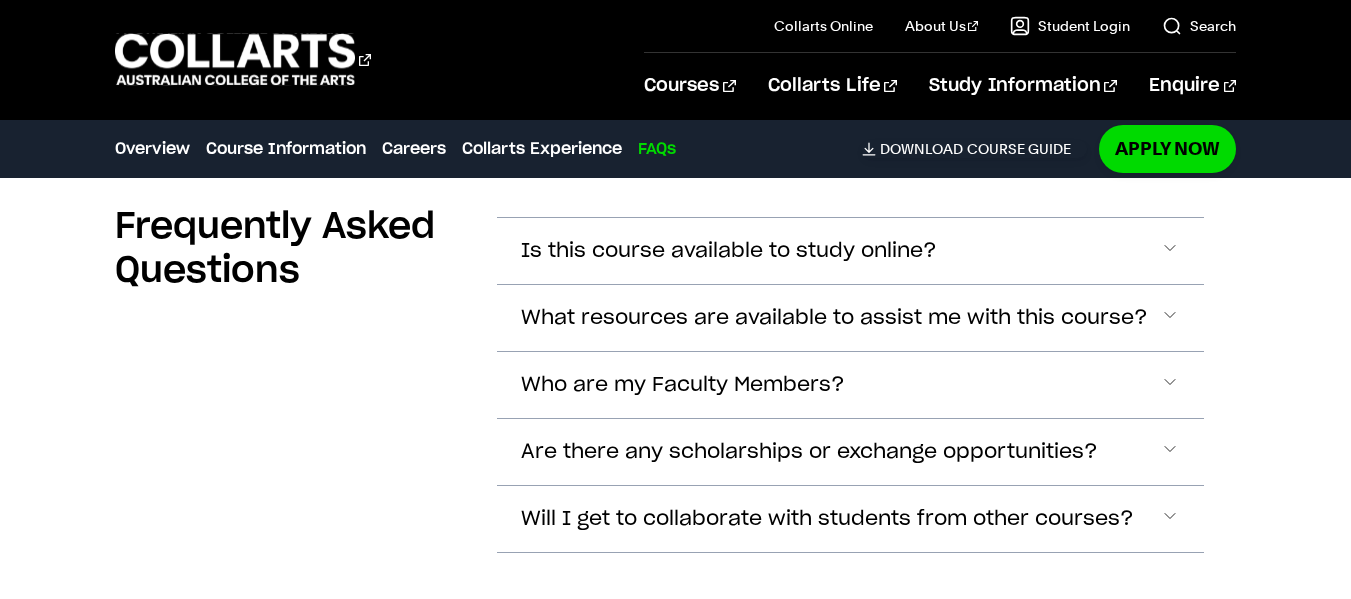 scroll, scrollTop: 7665, scrollLeft: 0, axis: vertical 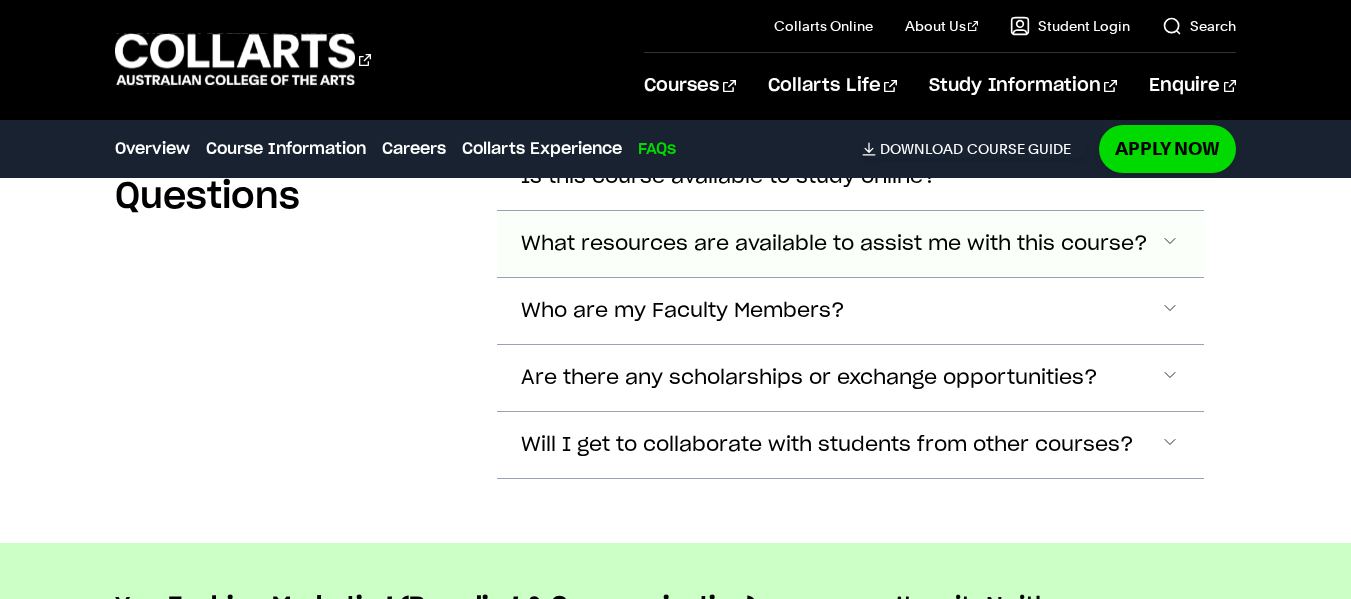 click at bounding box center (1170, 177) 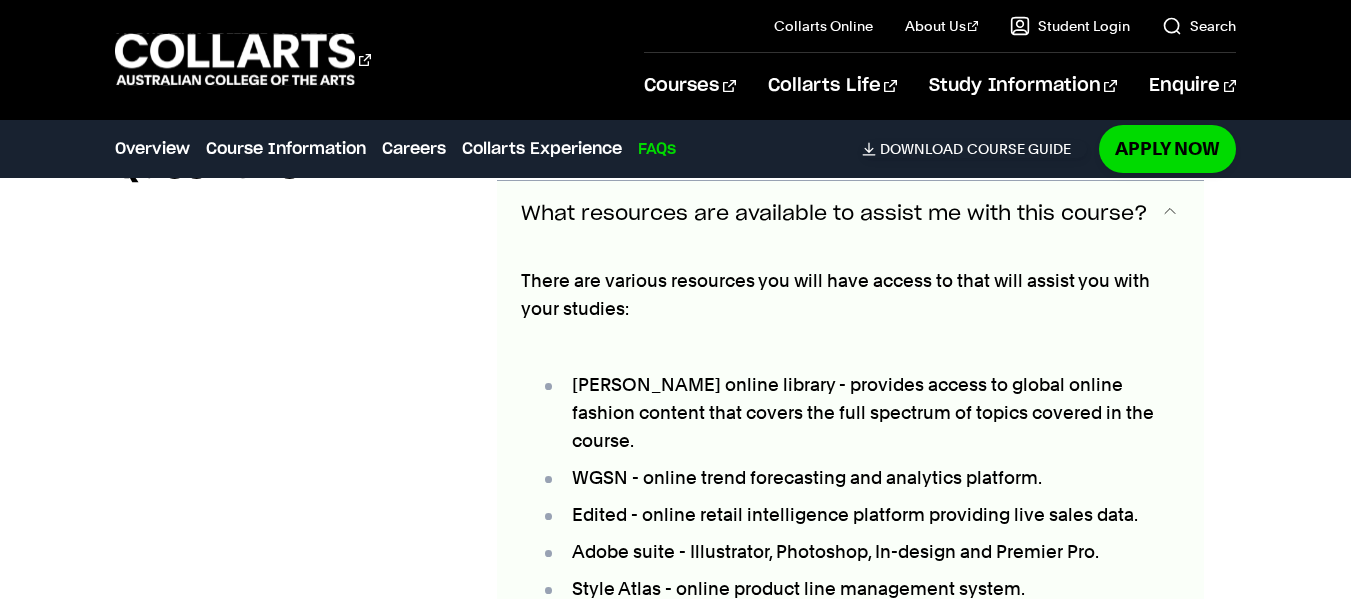 type 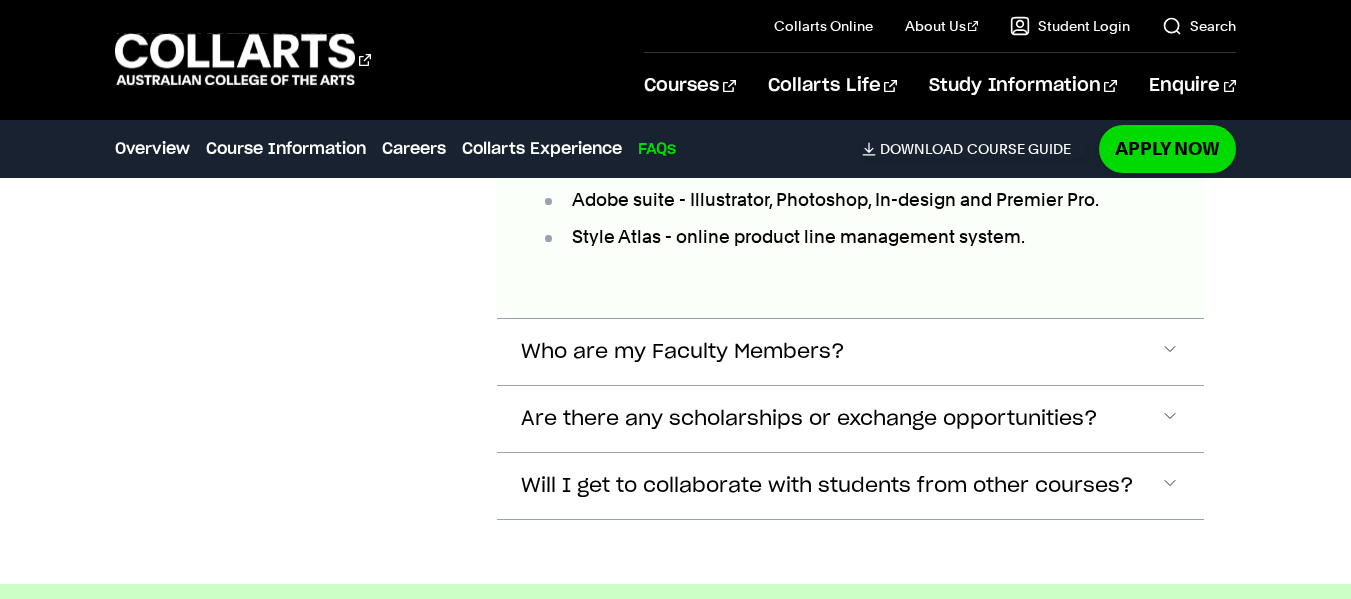scroll, scrollTop: 8055, scrollLeft: 0, axis: vertical 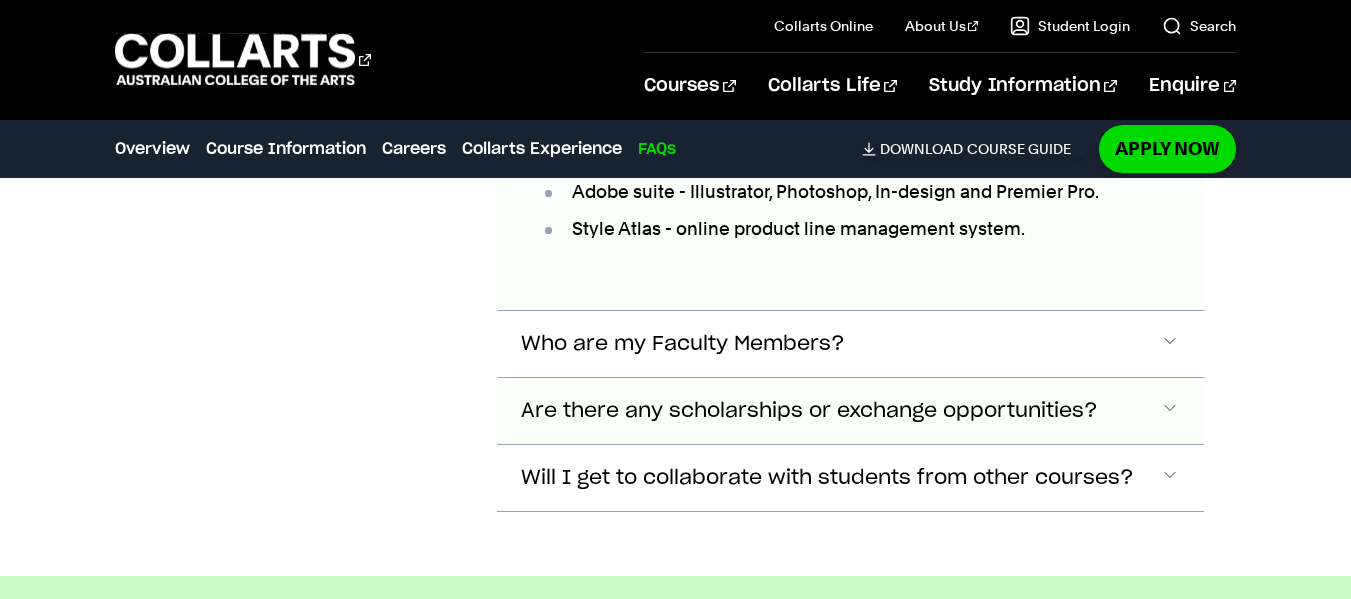 click on "Are there any scholarships or exchange opportunities?" at bounding box center [850, -213] 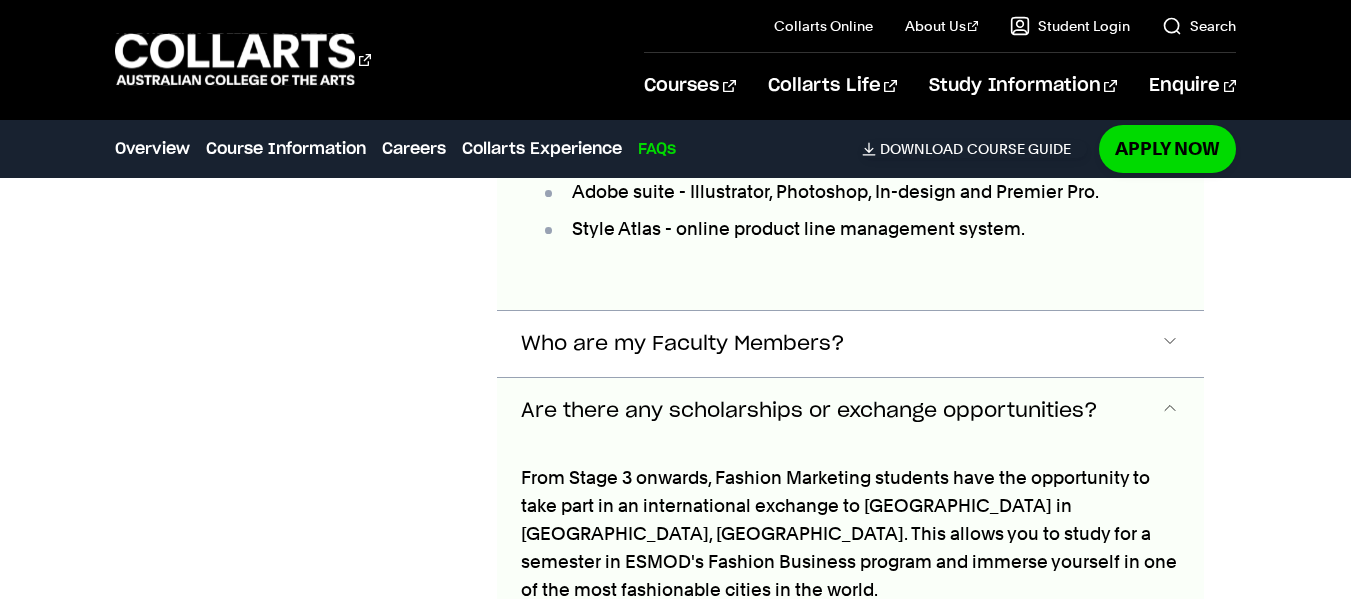 scroll, scrollTop: 8222, scrollLeft: 0, axis: vertical 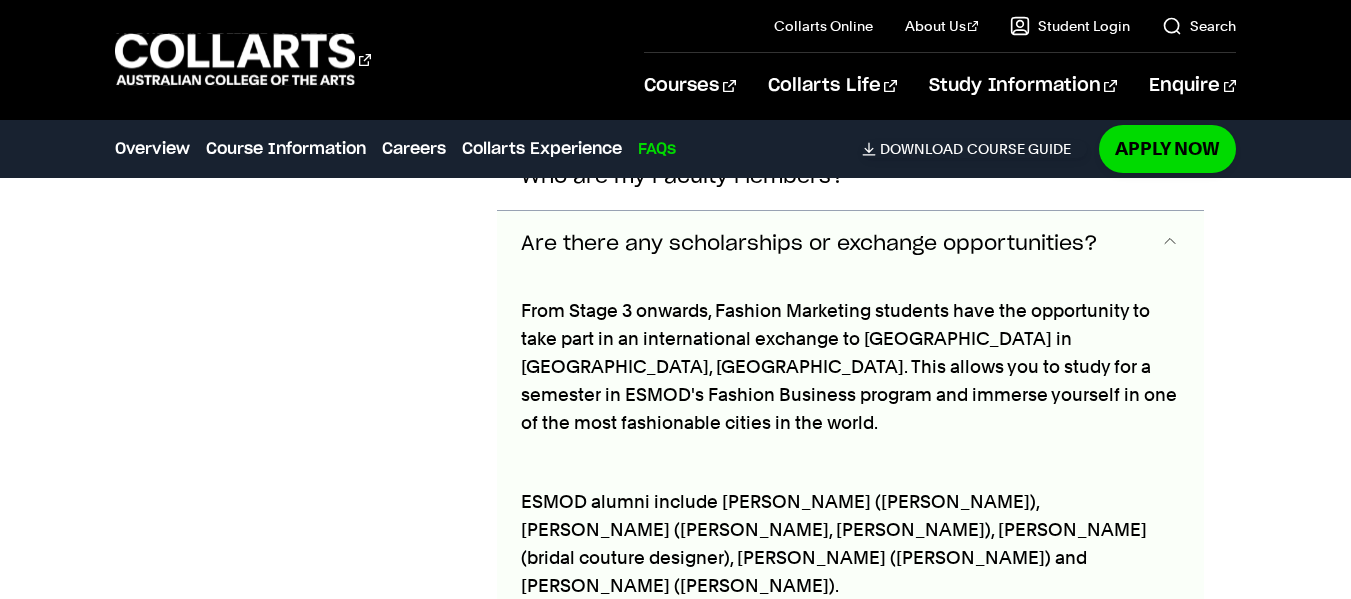 type 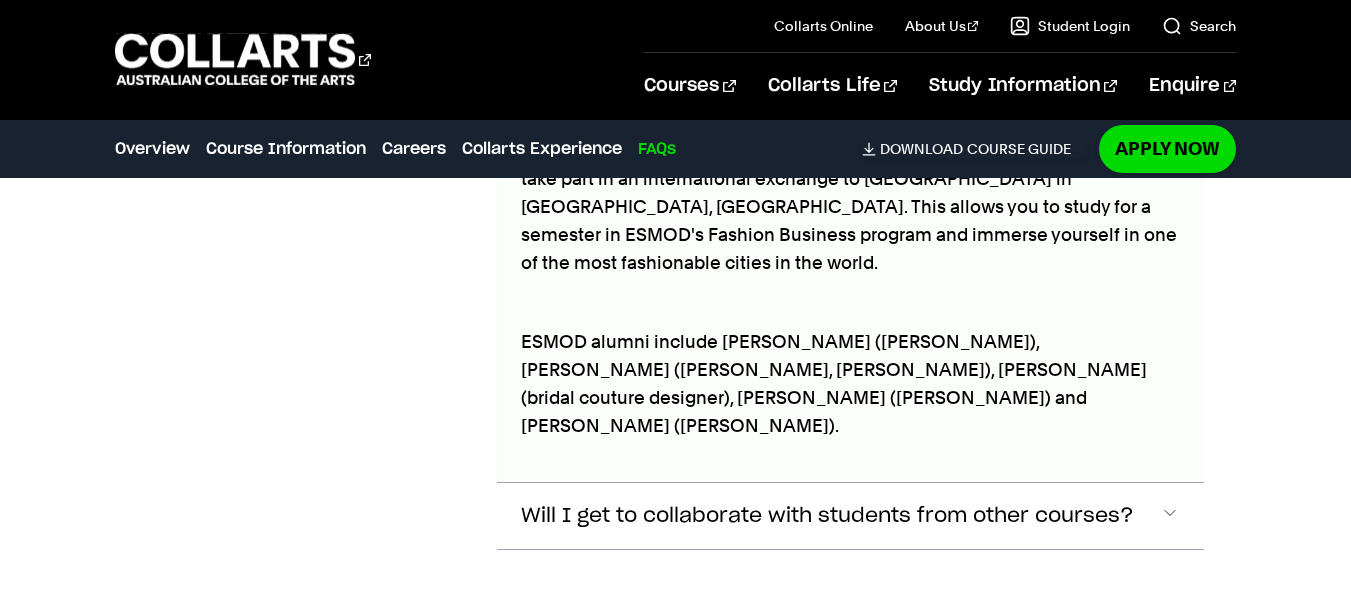 scroll, scrollTop: 8502, scrollLeft: 0, axis: vertical 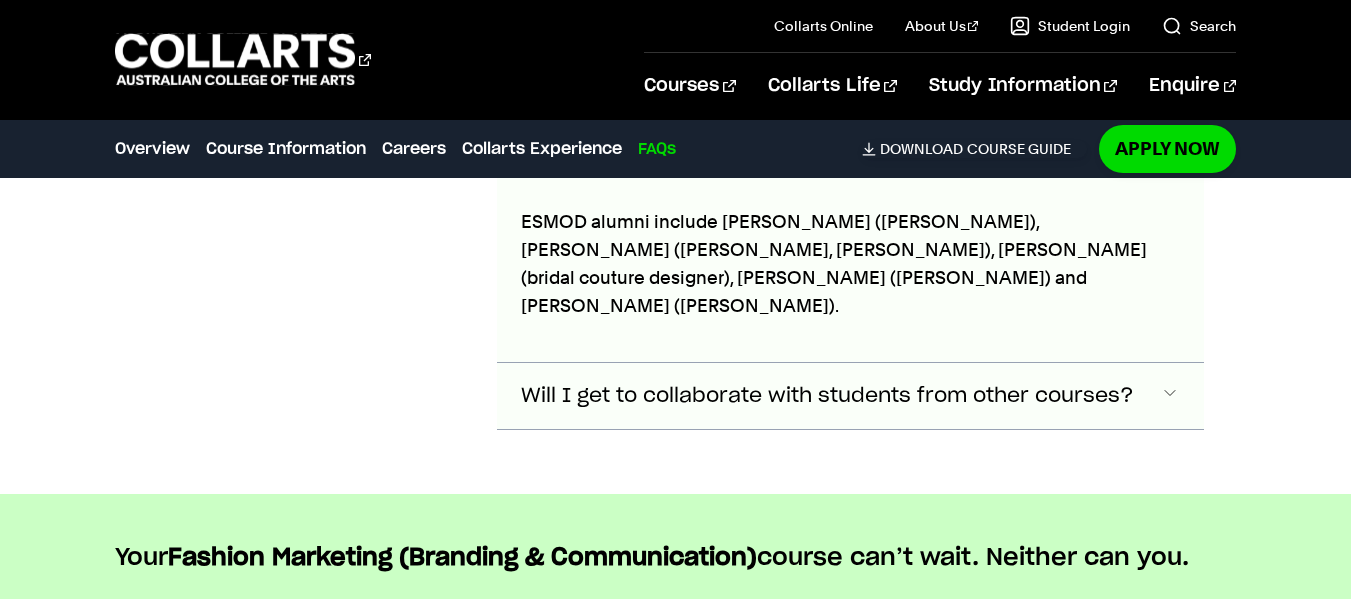 click on "Will I get to collaborate with students from other courses?" at bounding box center (850, -660) 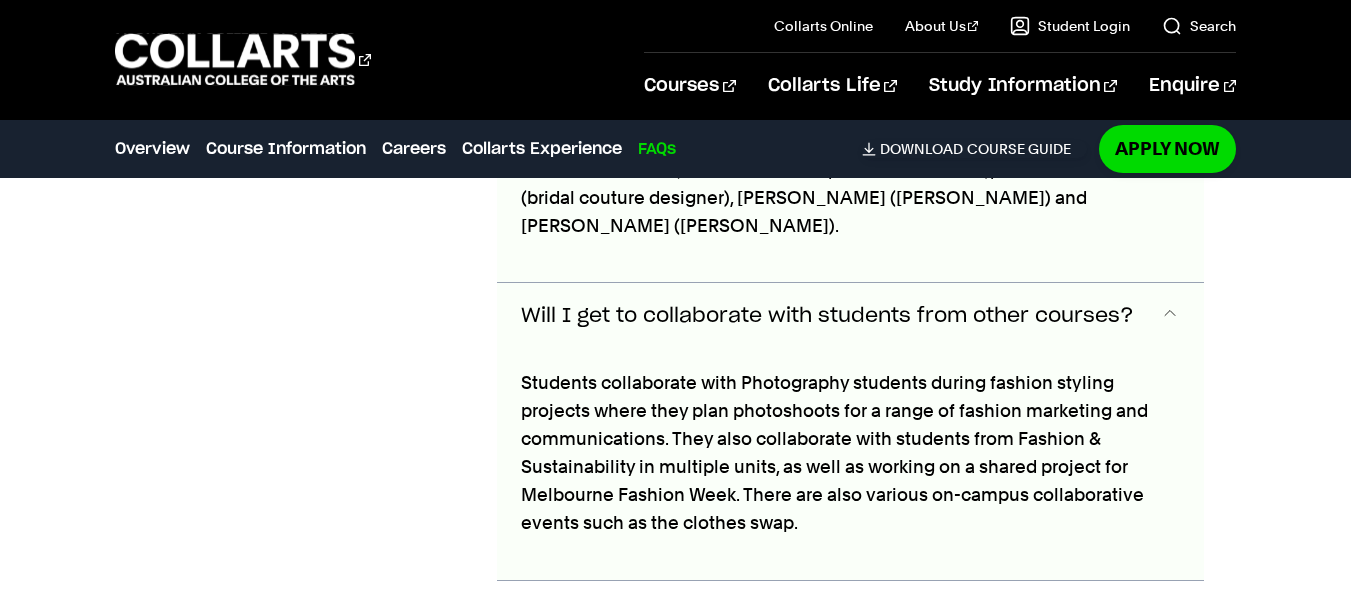 scroll, scrollTop: 8597, scrollLeft: 0, axis: vertical 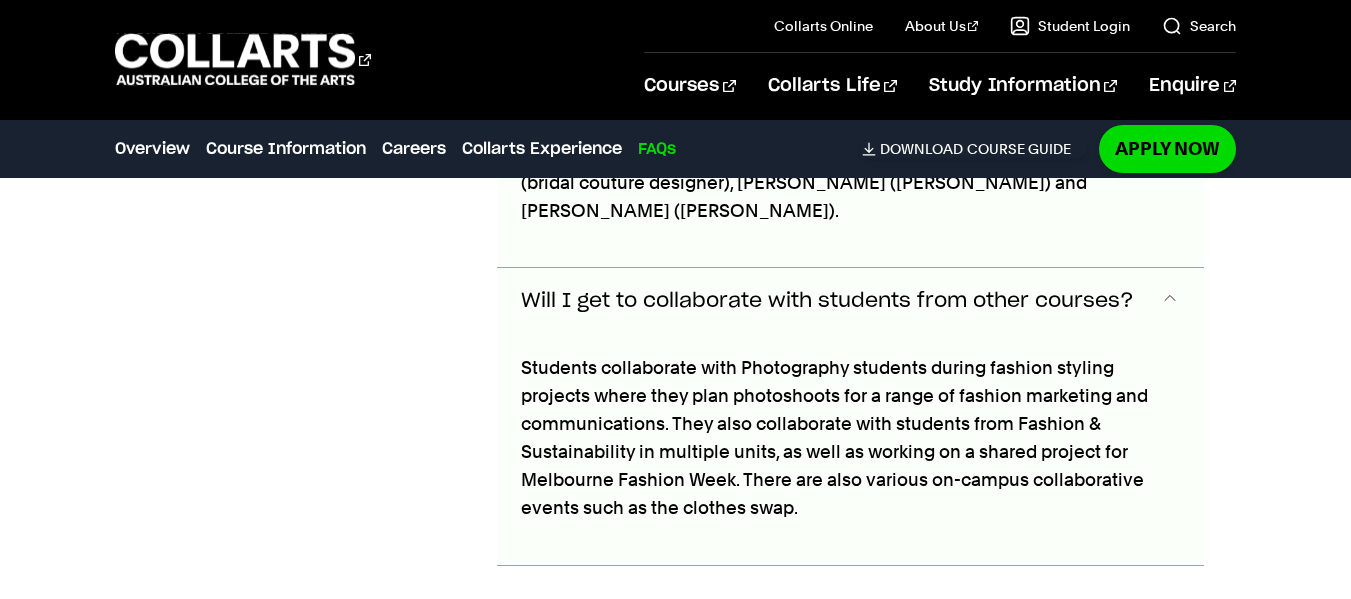 type 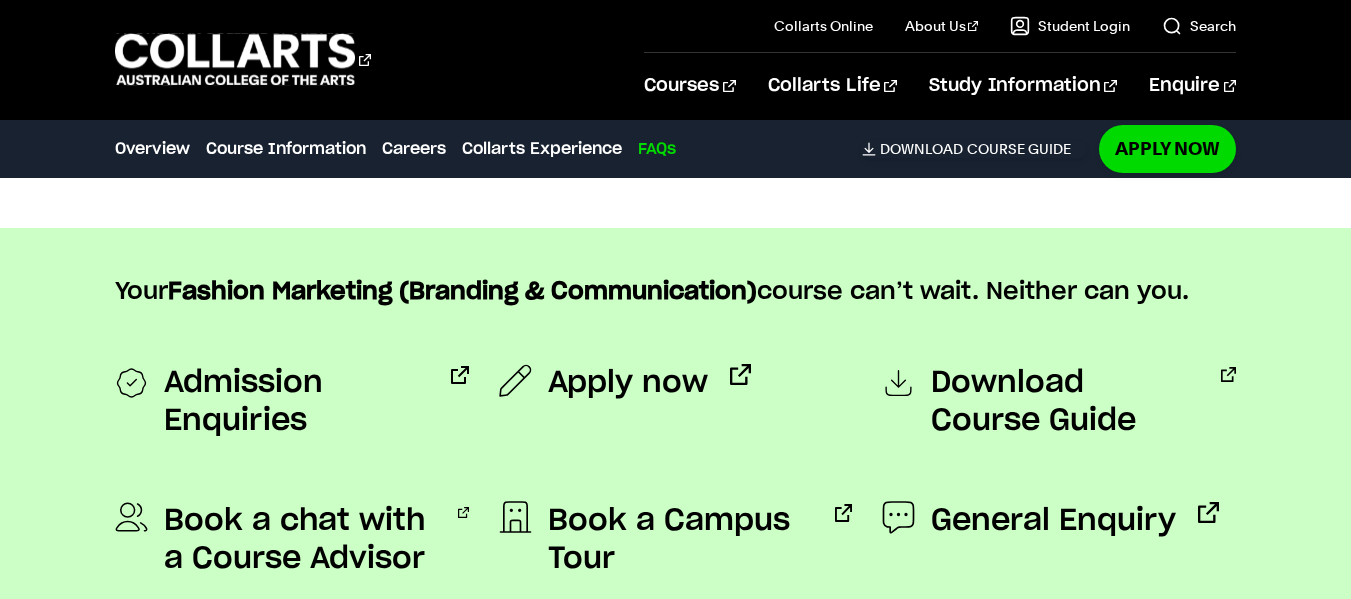 scroll, scrollTop: 9037, scrollLeft: 0, axis: vertical 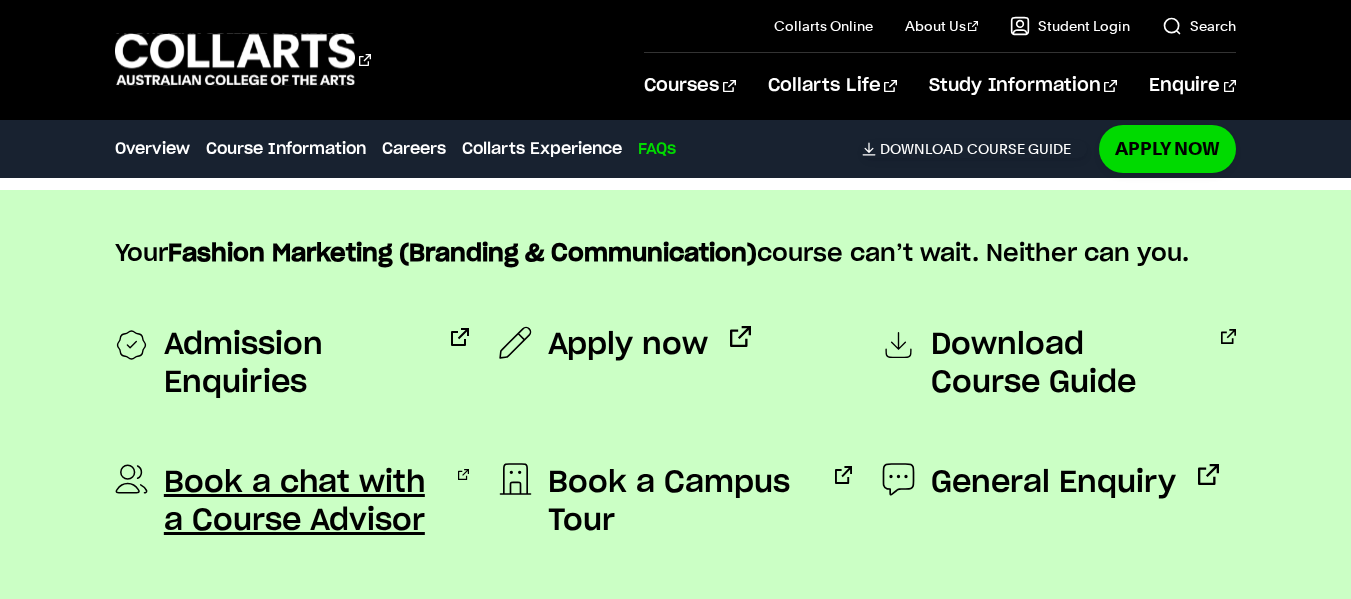 click on "Book a chat with a Course Advisor" at bounding box center [300, 502] 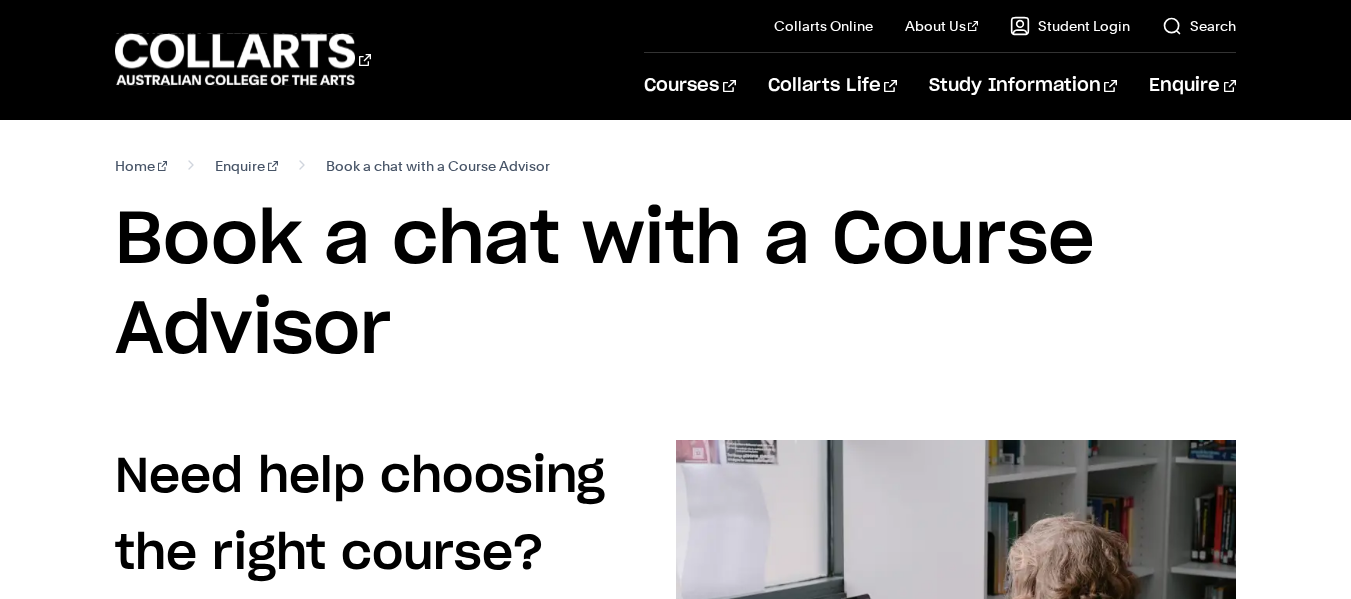 scroll, scrollTop: 0, scrollLeft: 0, axis: both 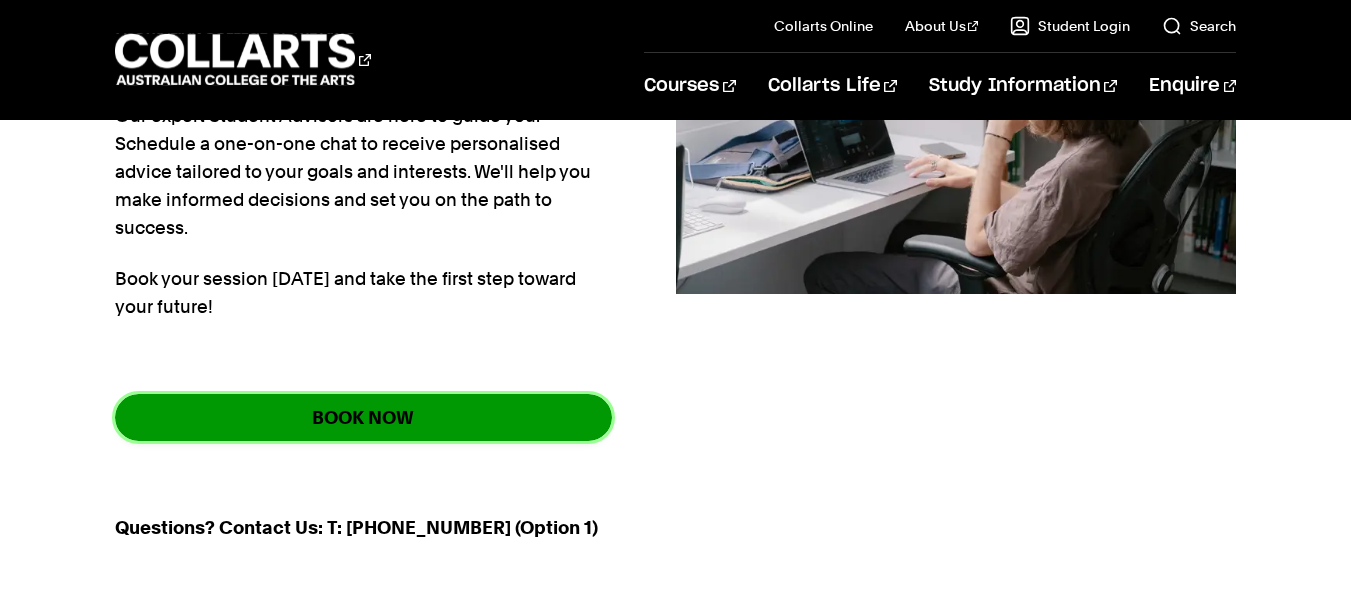 click on "BOOK NOW" at bounding box center [363, 417] 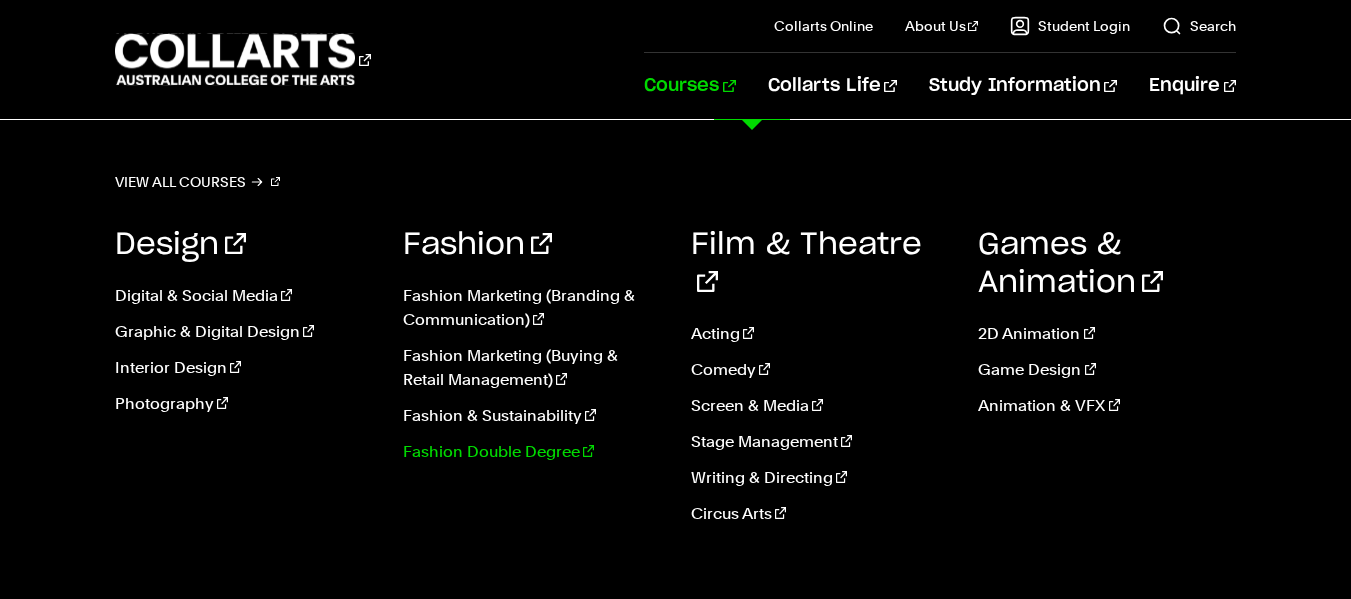click on "Fashion Double Degree" at bounding box center [532, 452] 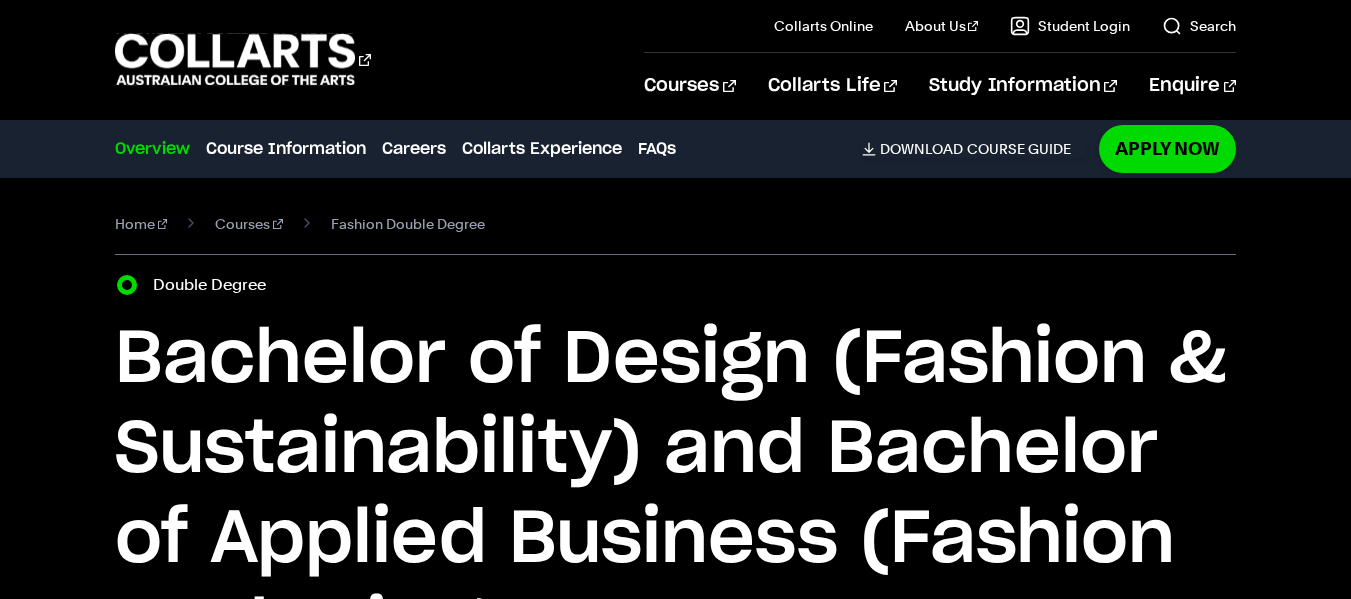 scroll, scrollTop: 0, scrollLeft: 0, axis: both 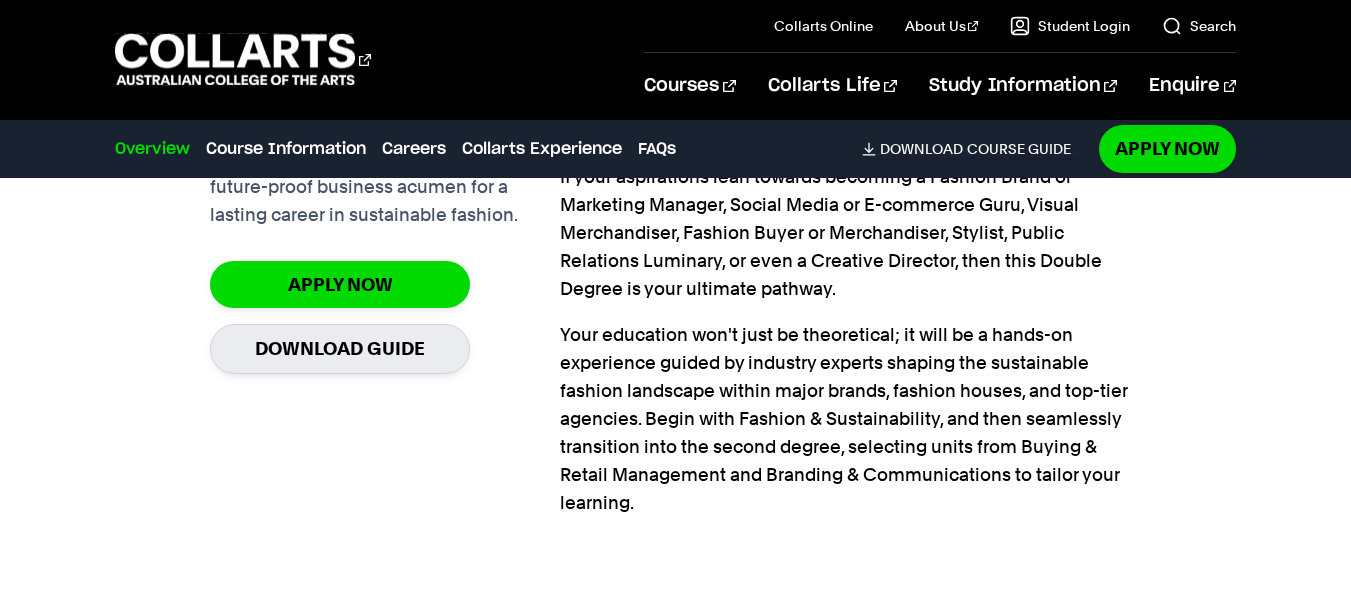 click on "The complete package in just three years
Our Double Degree fuses creativity and future-proof business acumen for a lasting career in sustainable fashion.
Apply Now
Download Guide
This is a blend of the Bachelor of Design (Fashion & Sustainability) and the Bachelor of Applied Business (Fashion Marketing).  It’s a carefully curated balance of contemporary garment design, sustainable construction methods, and the business savvy and ethics required for the fashion world – both now and in the future.
Apply Now
Download Guide" at bounding box center (675, 249) 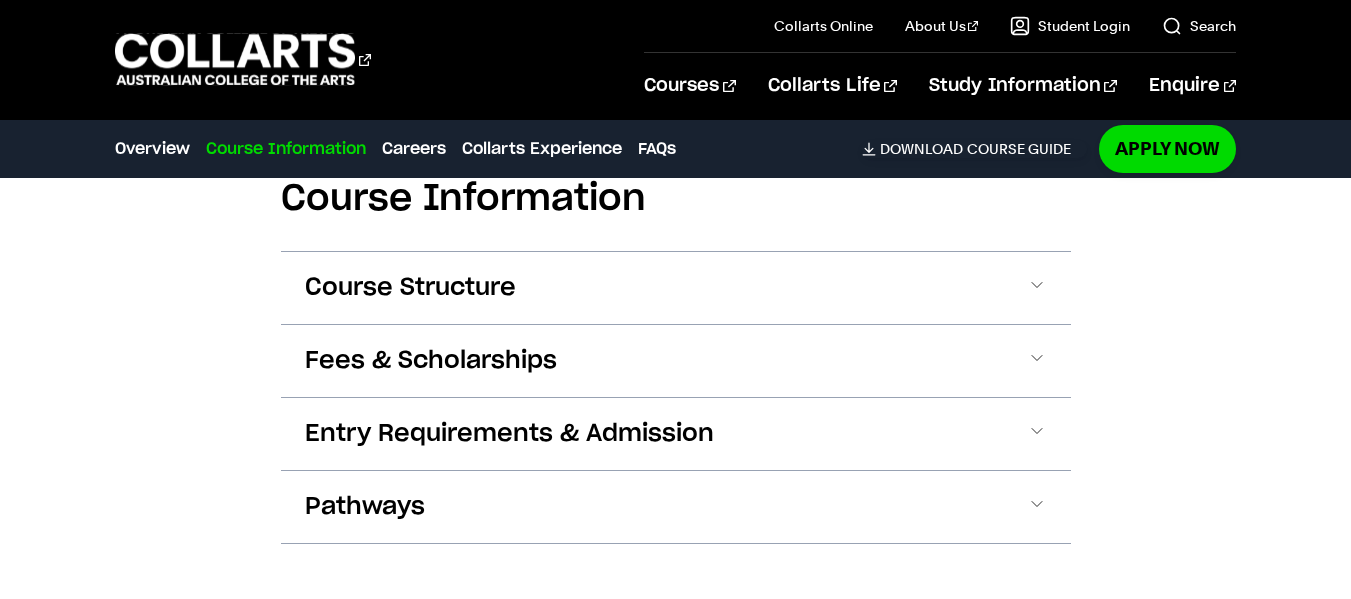 scroll, scrollTop: 2200, scrollLeft: 0, axis: vertical 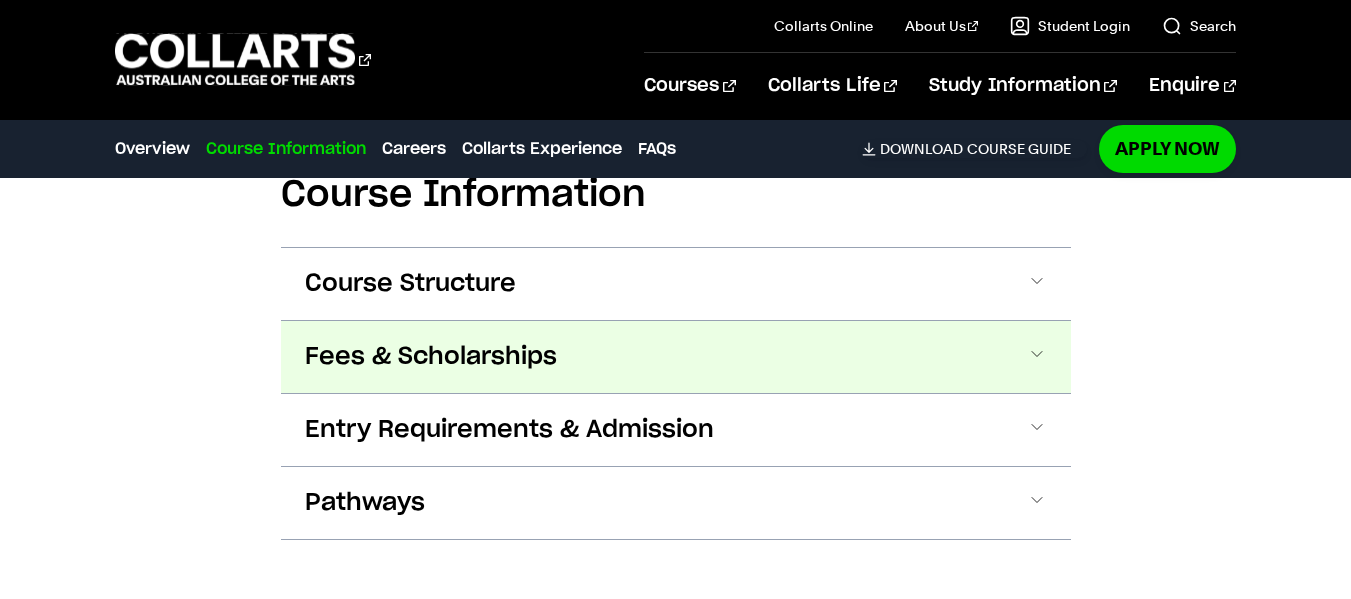 click at bounding box center (1037, 357) 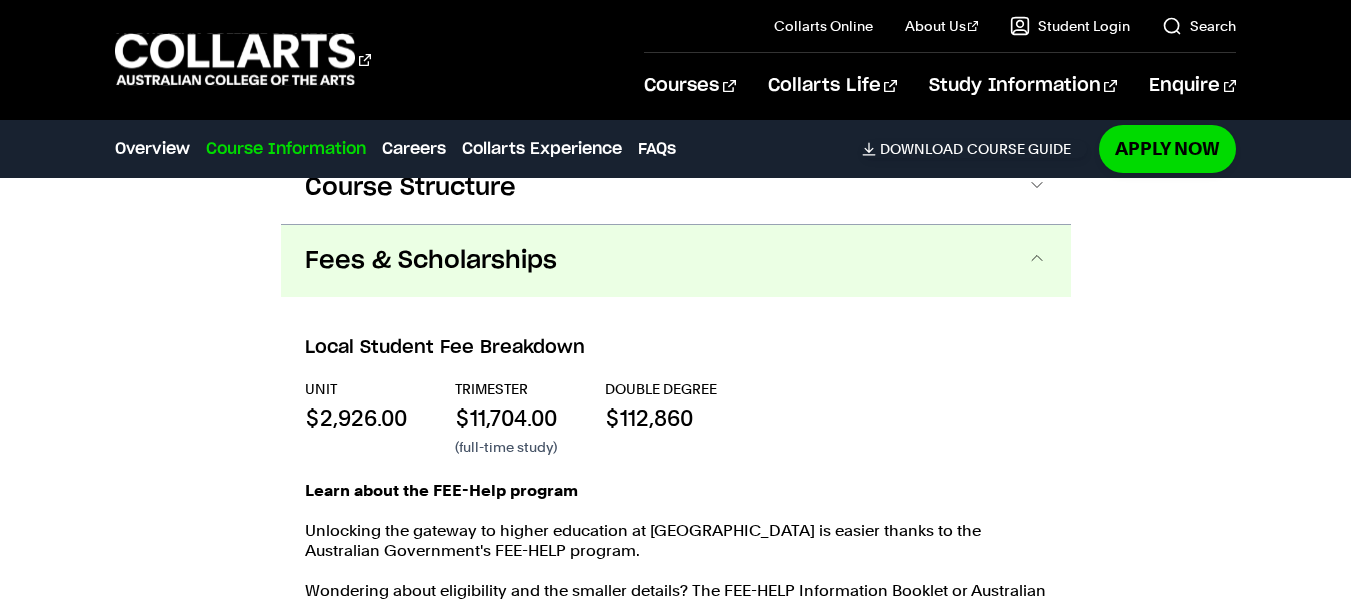 scroll, scrollTop: 2369, scrollLeft: 0, axis: vertical 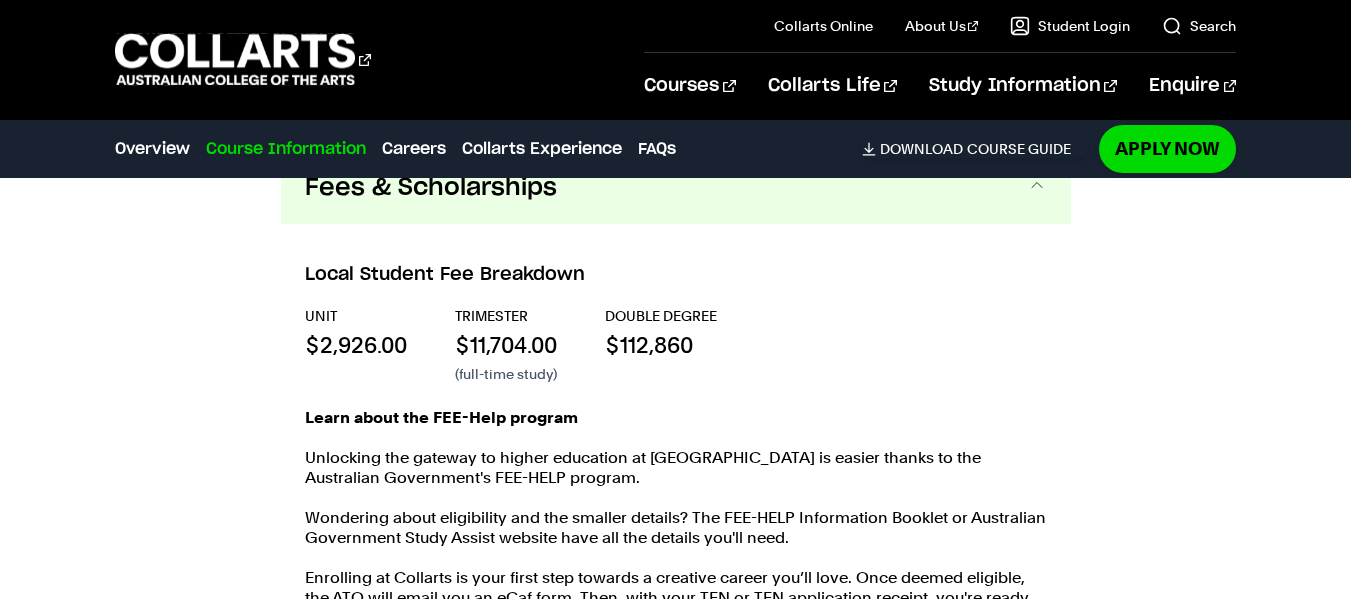 type 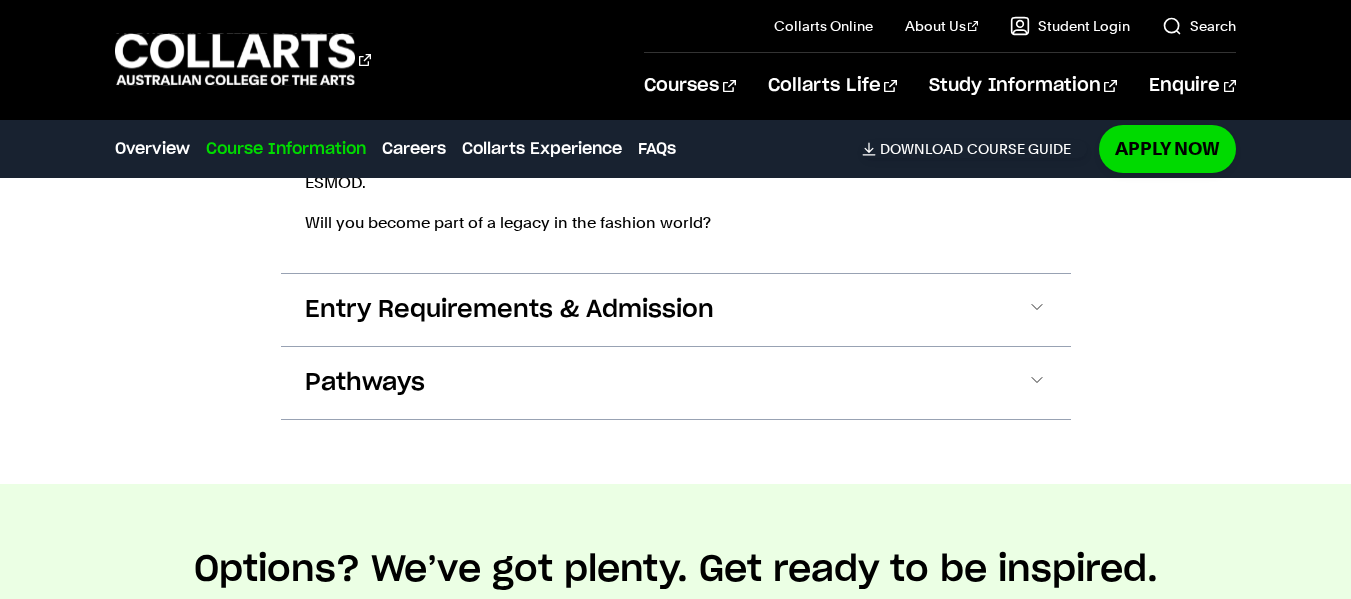 scroll, scrollTop: 3209, scrollLeft: 0, axis: vertical 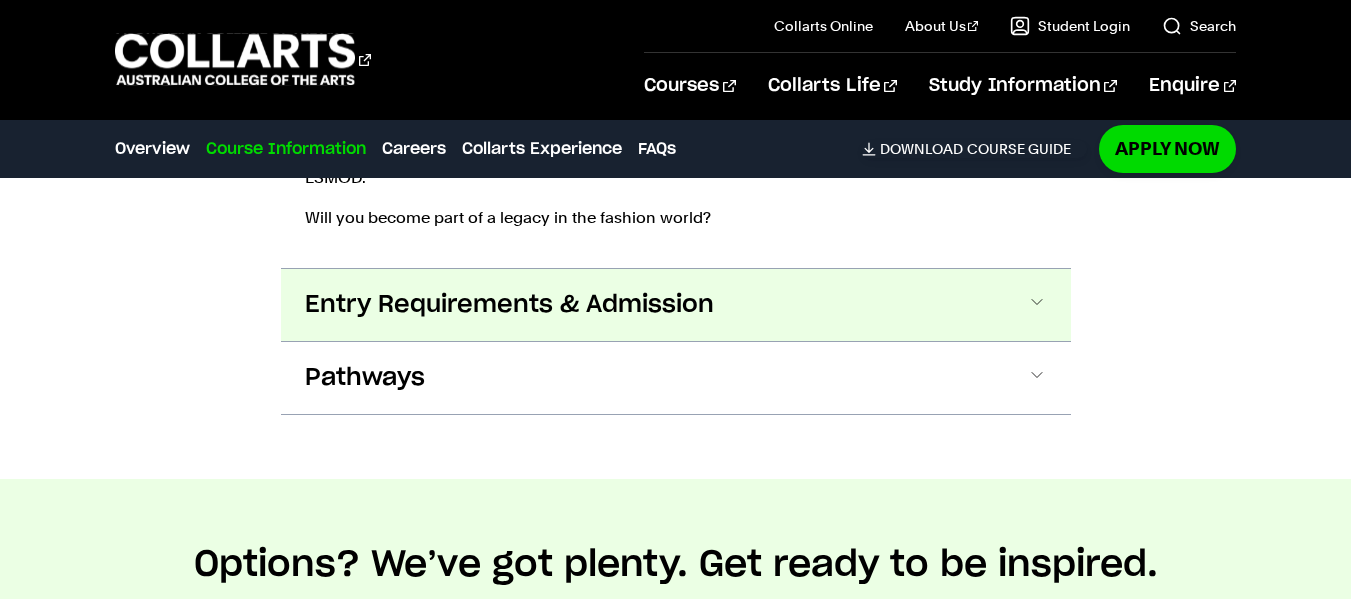 click on "Entry Requirements & Admission" at bounding box center (676, 305) 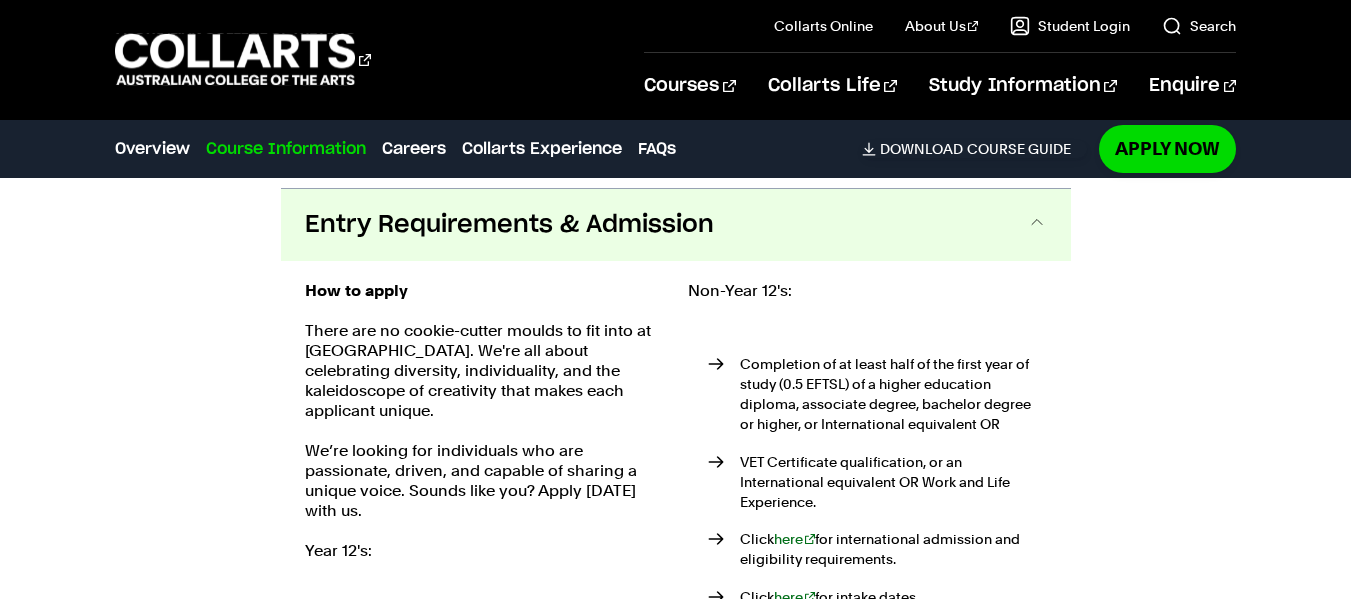 scroll, scrollTop: 3306, scrollLeft: 0, axis: vertical 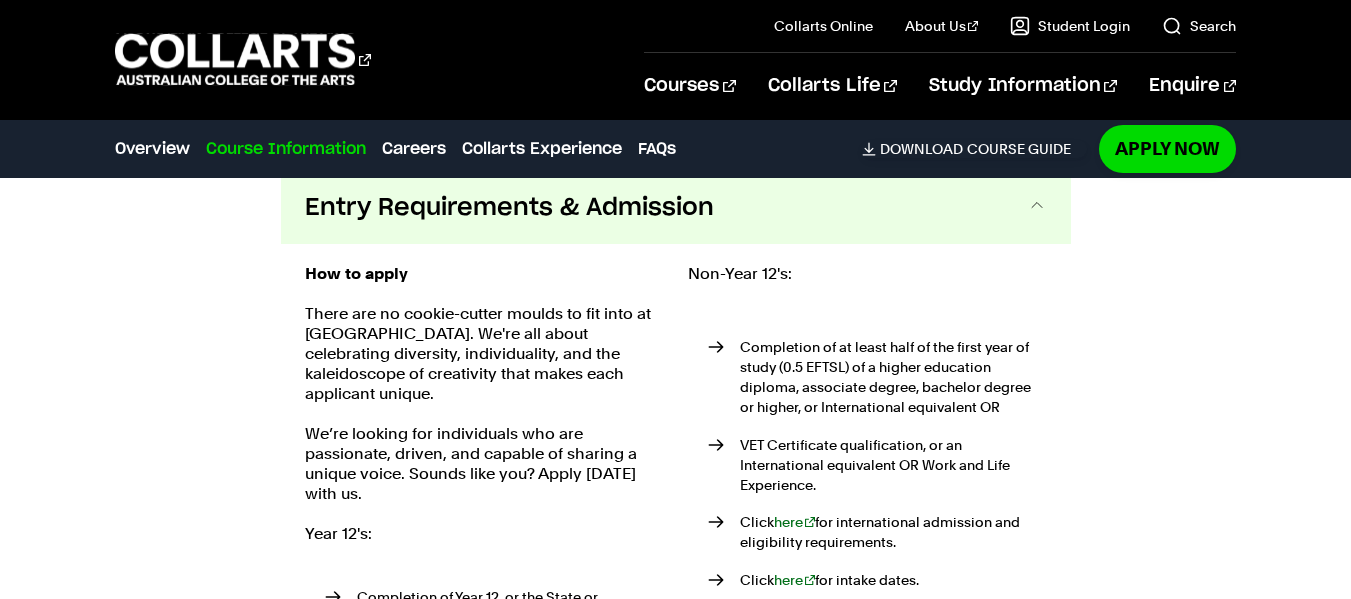 type 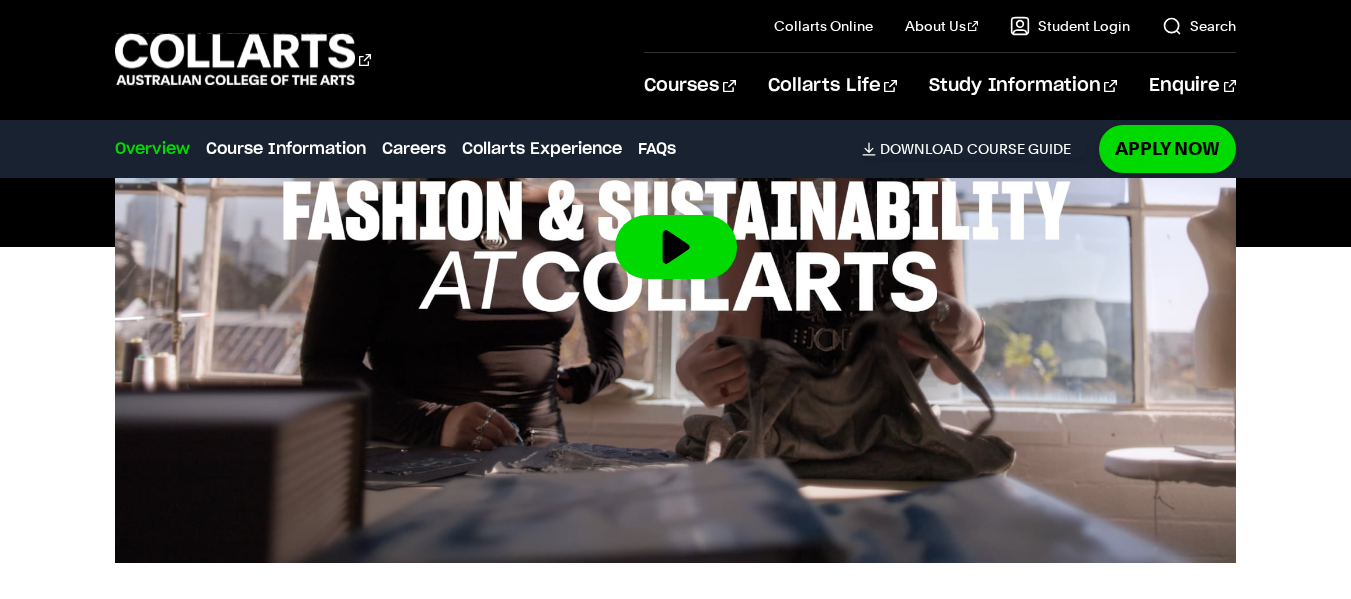 scroll, scrollTop: 0, scrollLeft: 0, axis: both 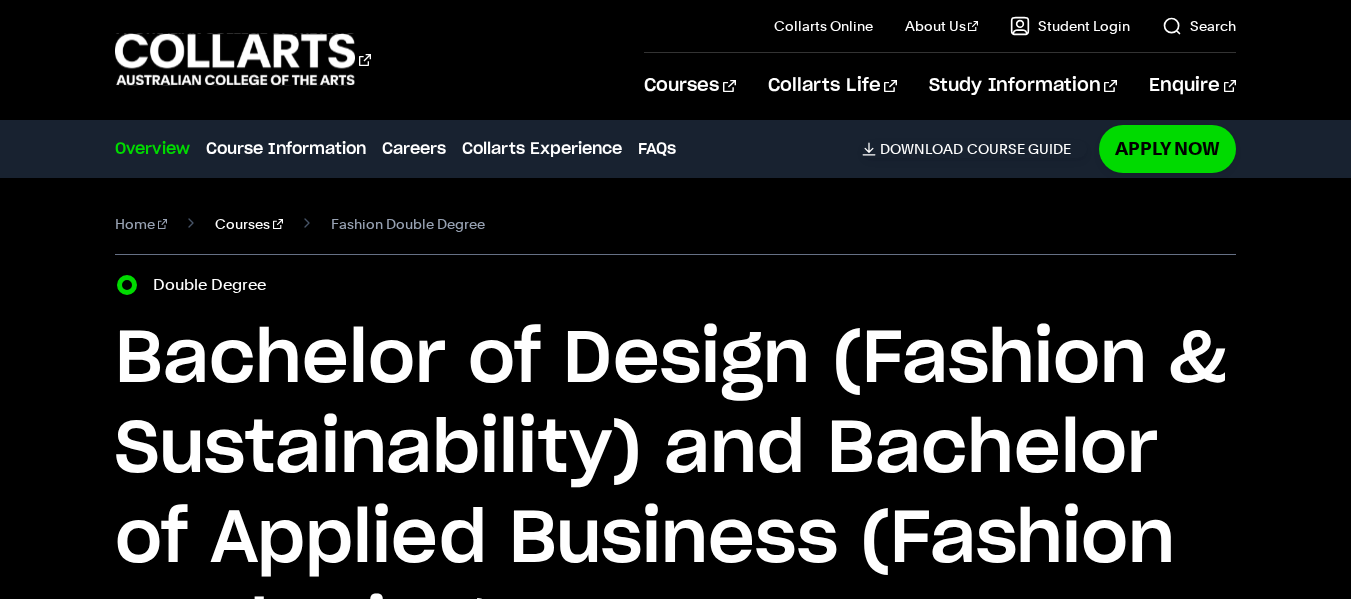 click on "Courses" at bounding box center (249, 224) 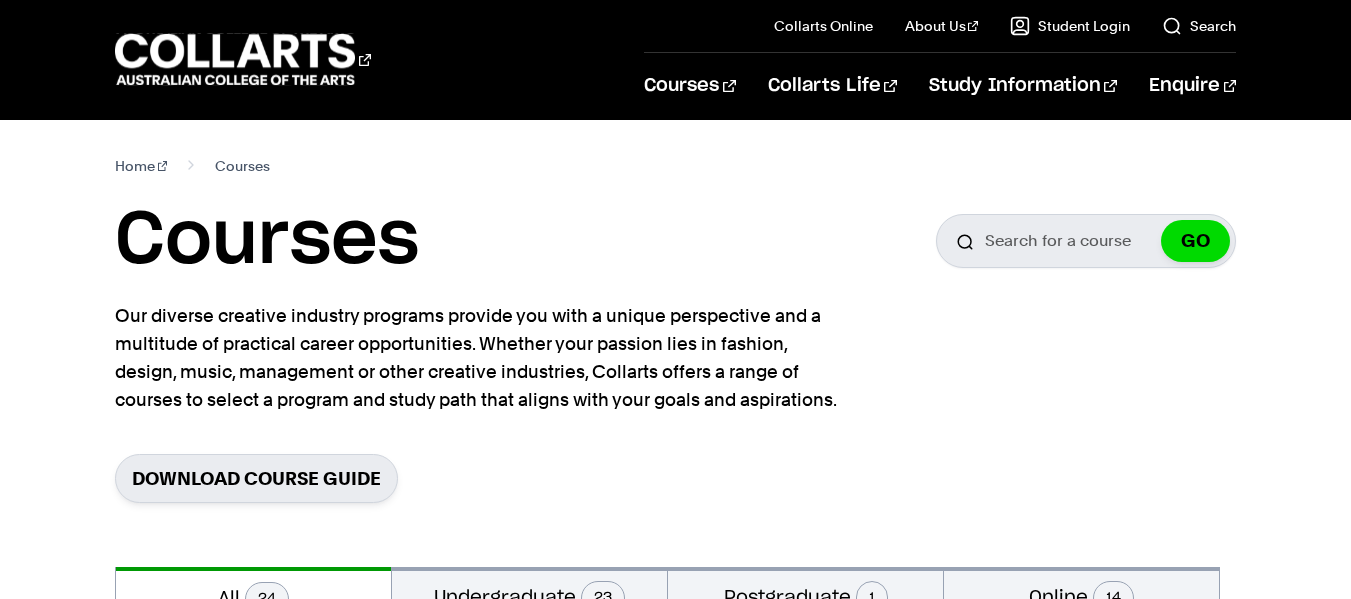 scroll, scrollTop: 0, scrollLeft: 0, axis: both 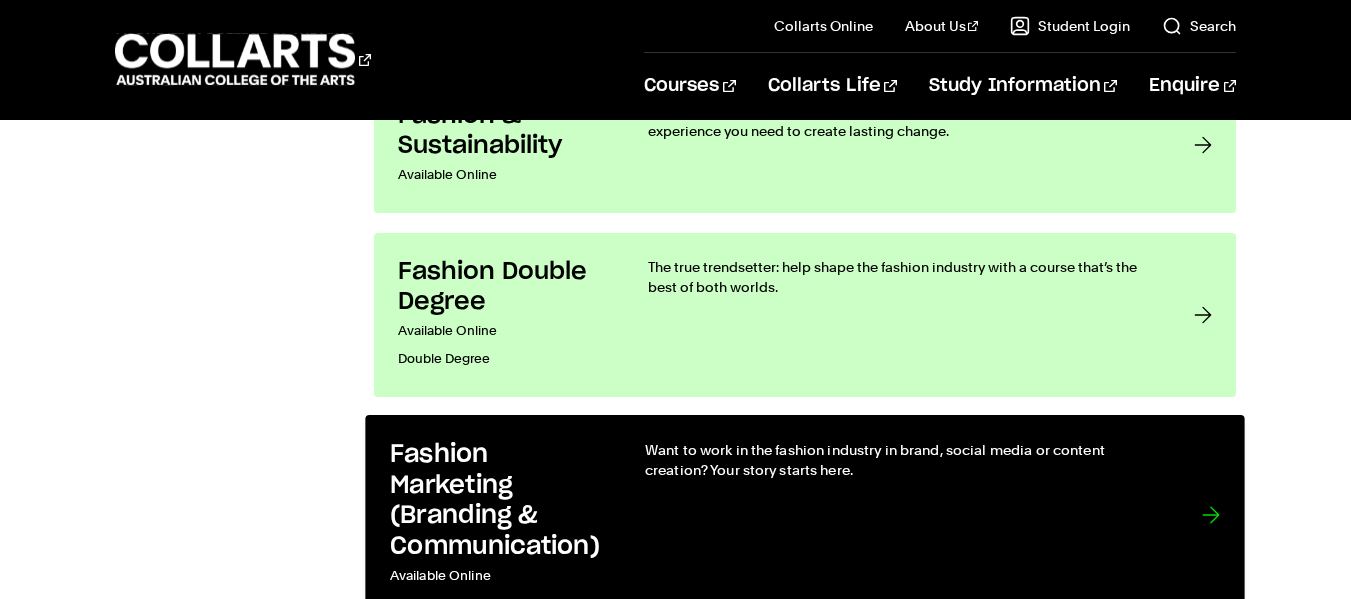 click on "Want to work in the fashion industry in brand, social media or content creation? Your story starts here." at bounding box center (903, 460) 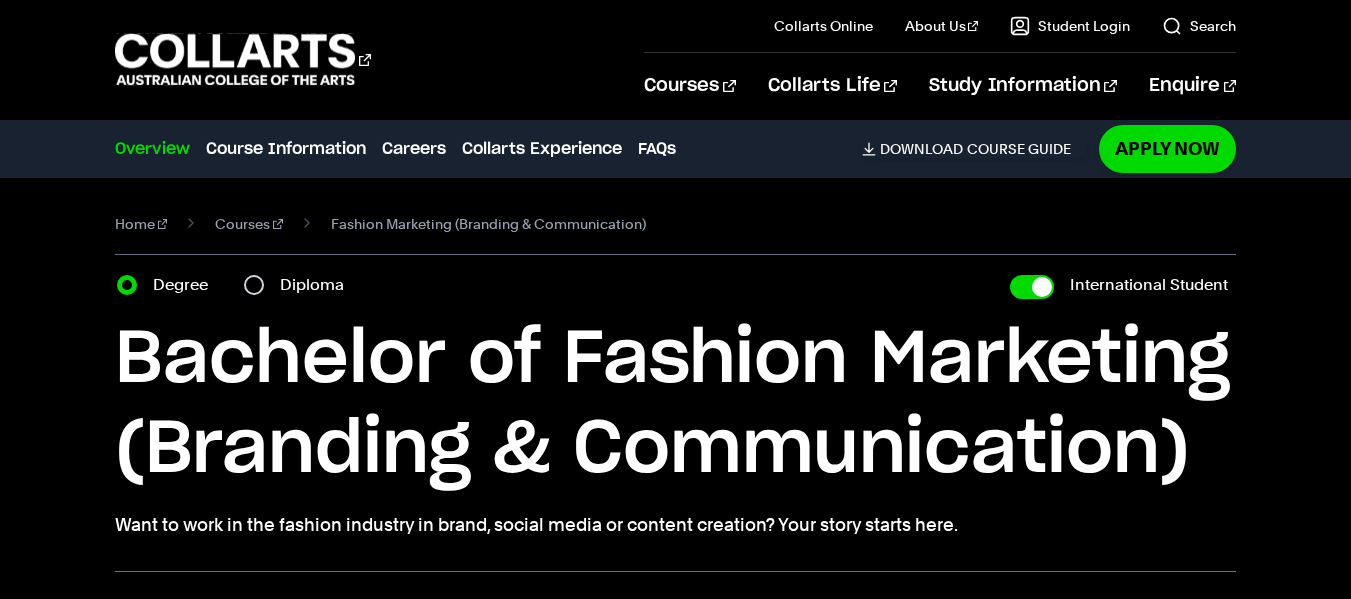scroll, scrollTop: 0, scrollLeft: 0, axis: both 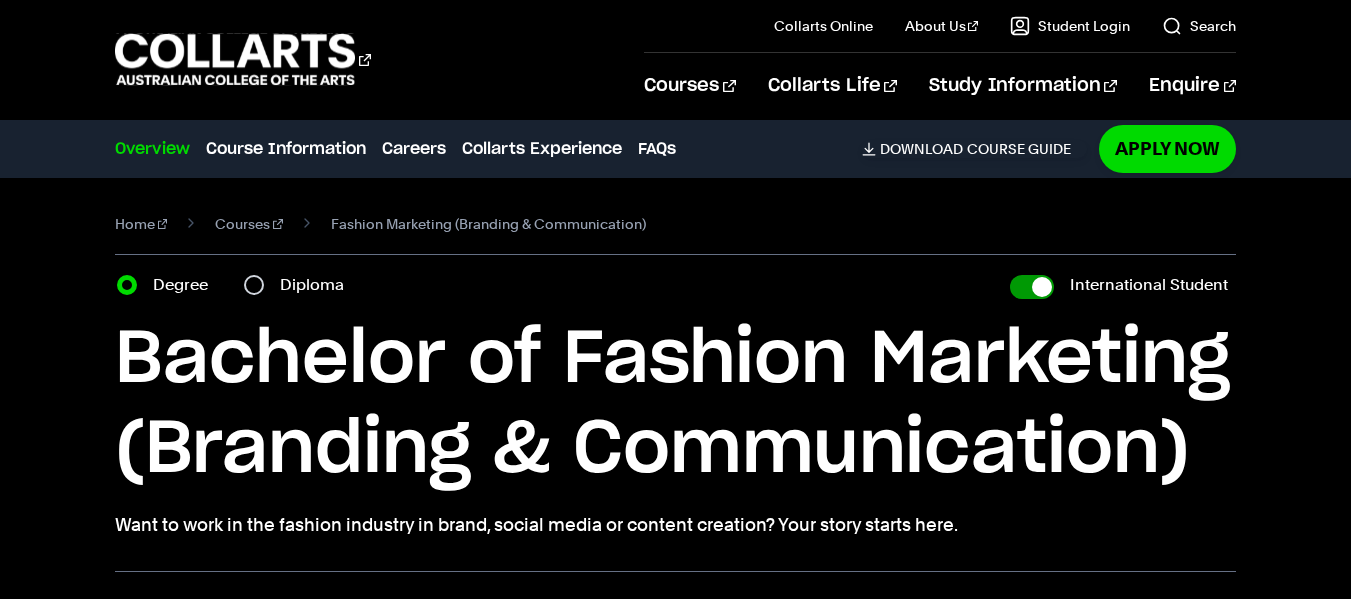 click on "International Student" at bounding box center (1032, 287) 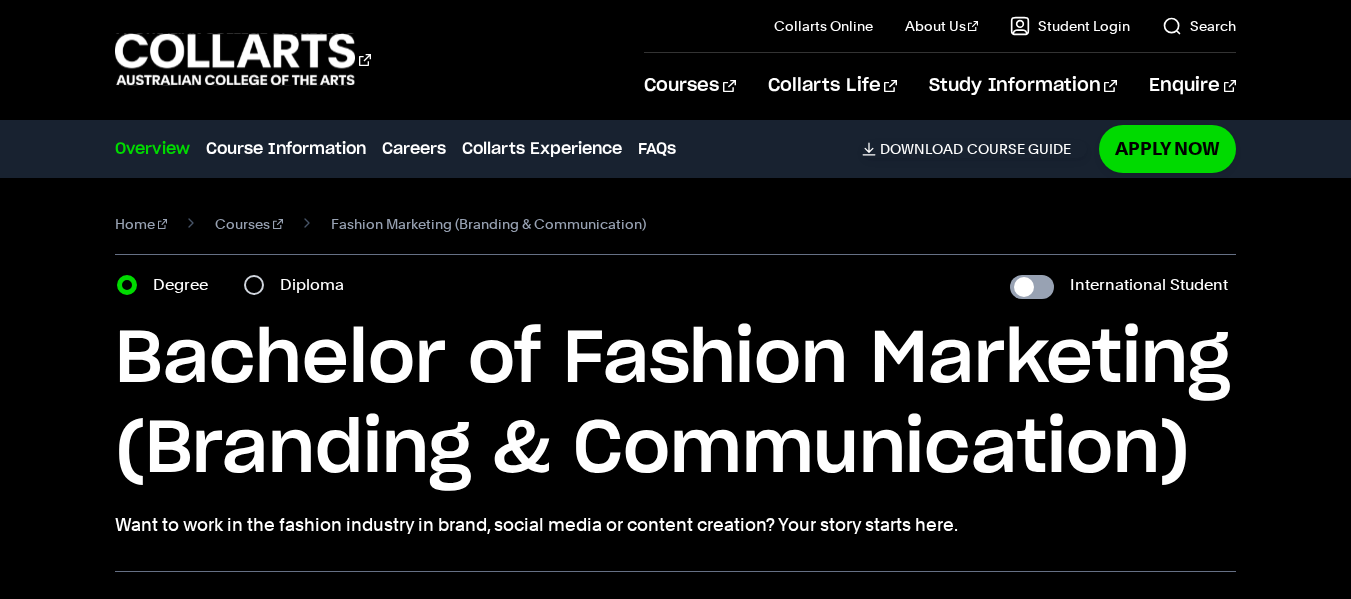 checkbox on "false" 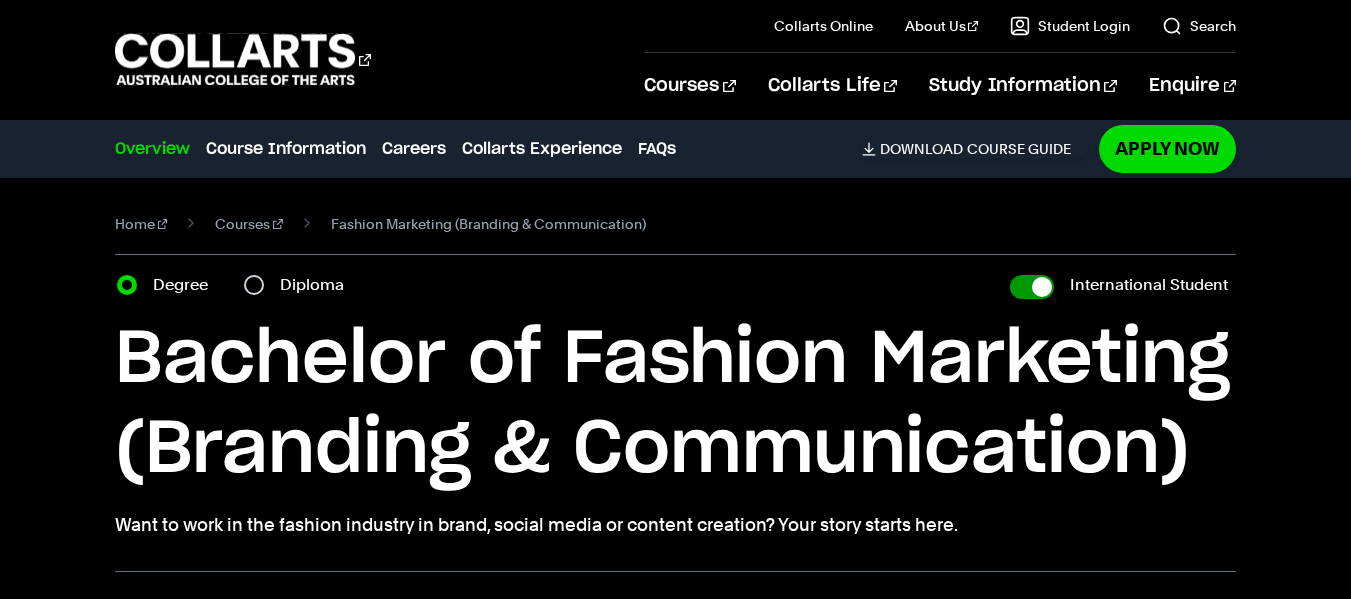 checkbox on "true" 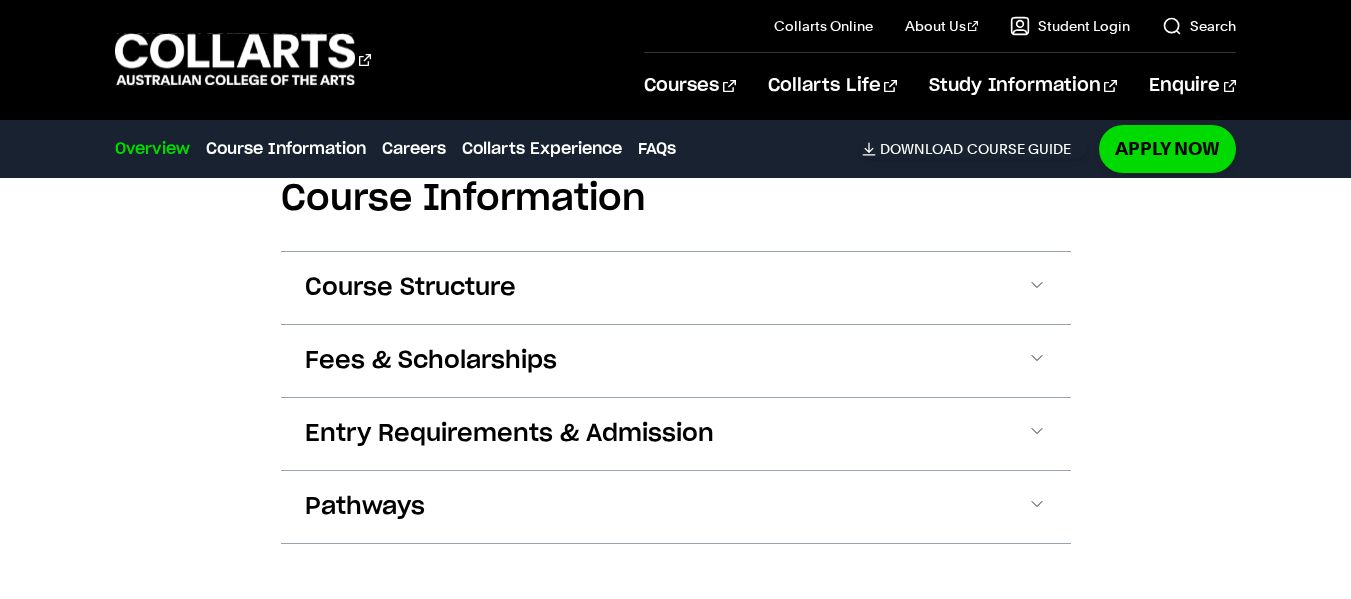 scroll, scrollTop: 2096, scrollLeft: 0, axis: vertical 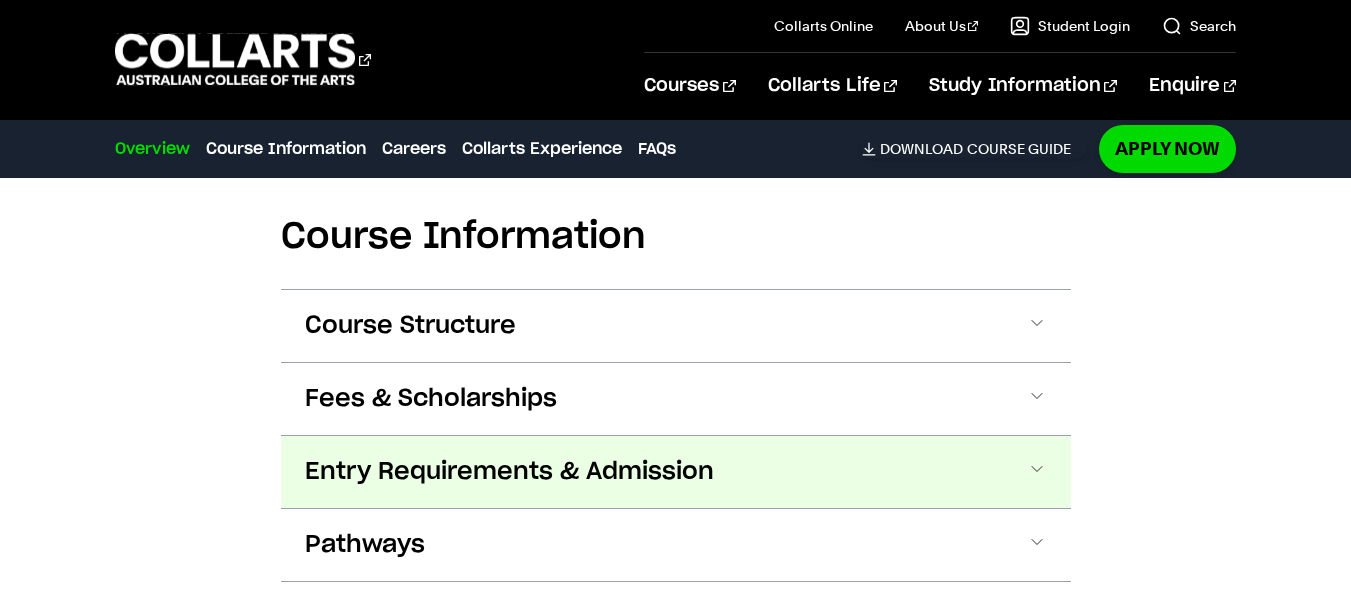 click on "Entry Requirements & Admission" at bounding box center (0, 0) 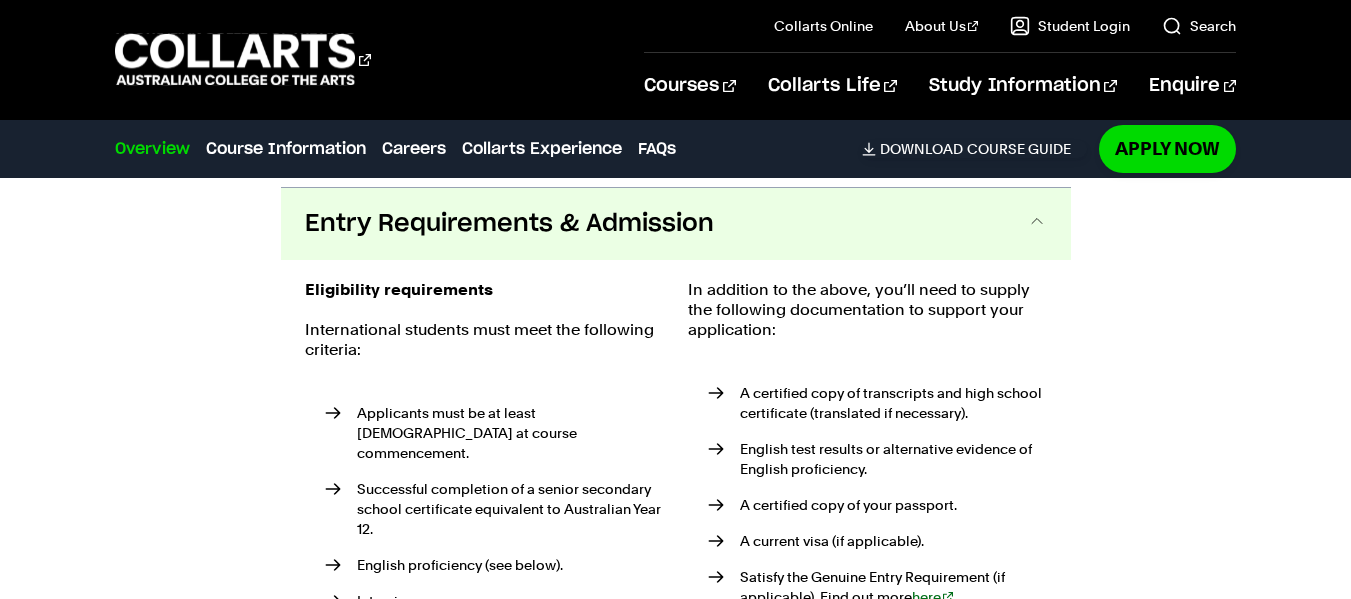 scroll, scrollTop: 2352, scrollLeft: 0, axis: vertical 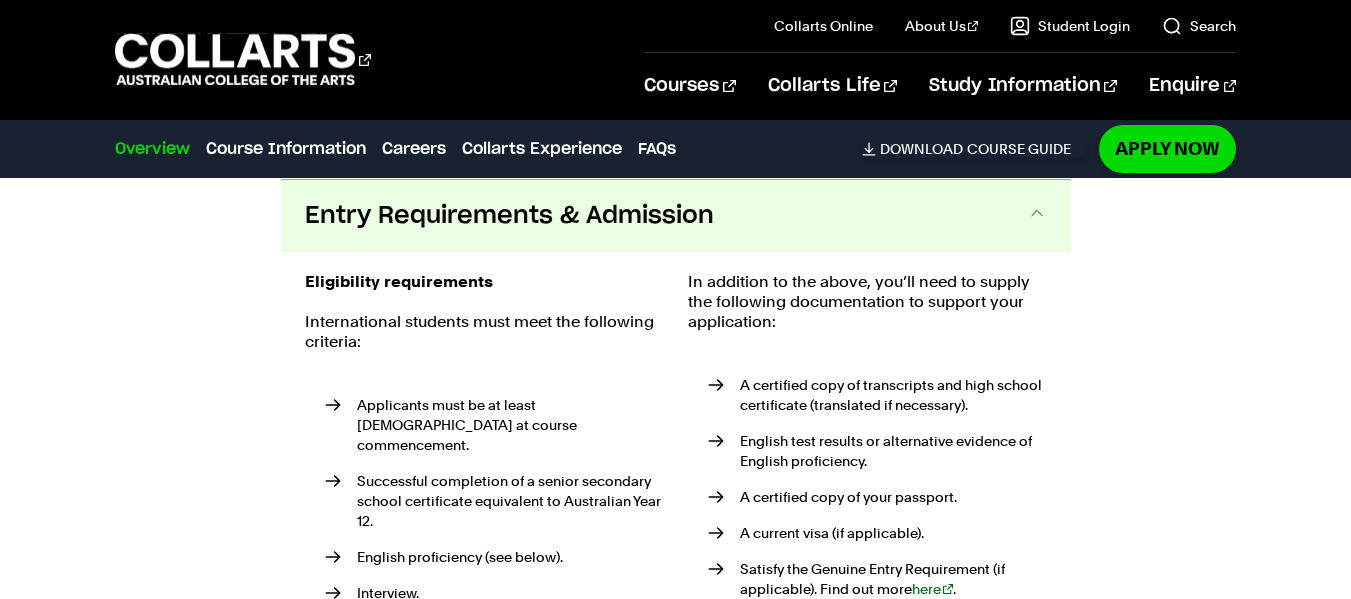 type 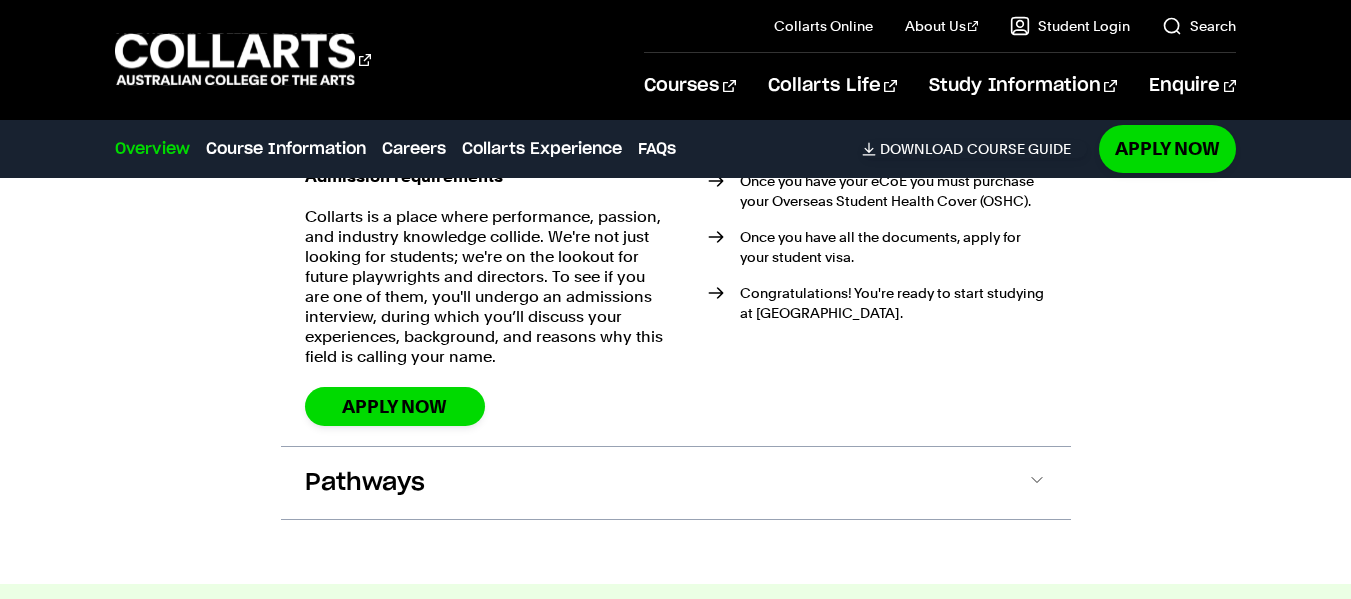 scroll, scrollTop: 3312, scrollLeft: 0, axis: vertical 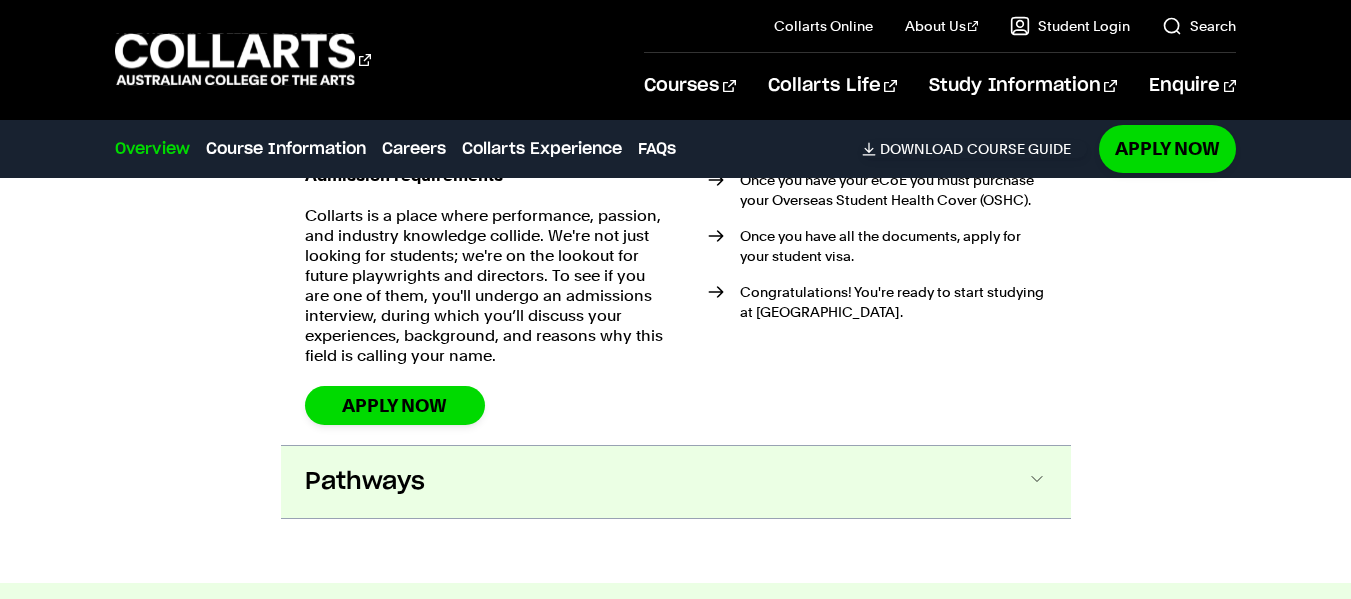 click on "Pathways" at bounding box center (0, 0) 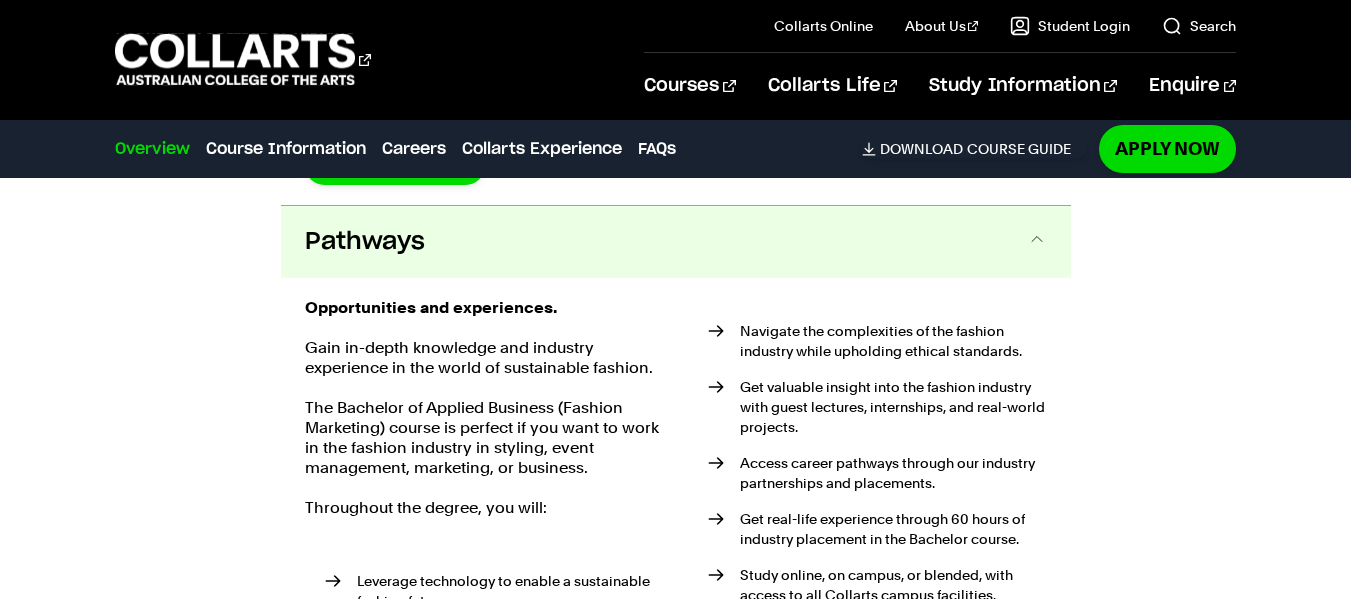 scroll, scrollTop: 3558, scrollLeft: 0, axis: vertical 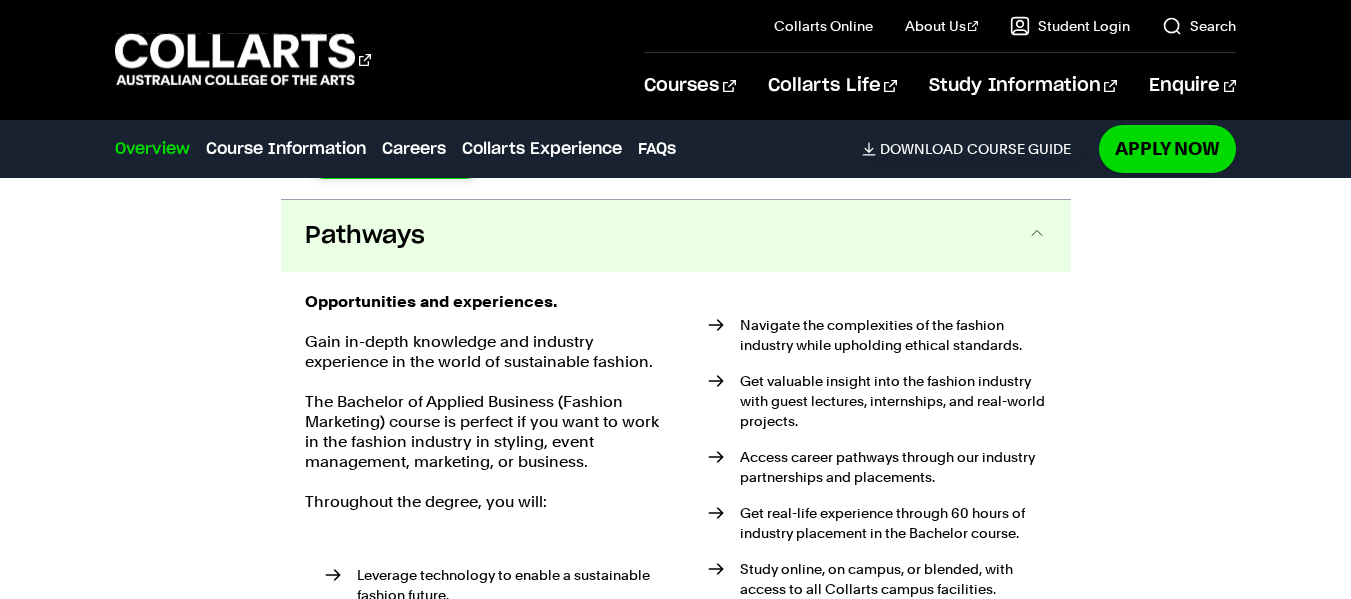 type 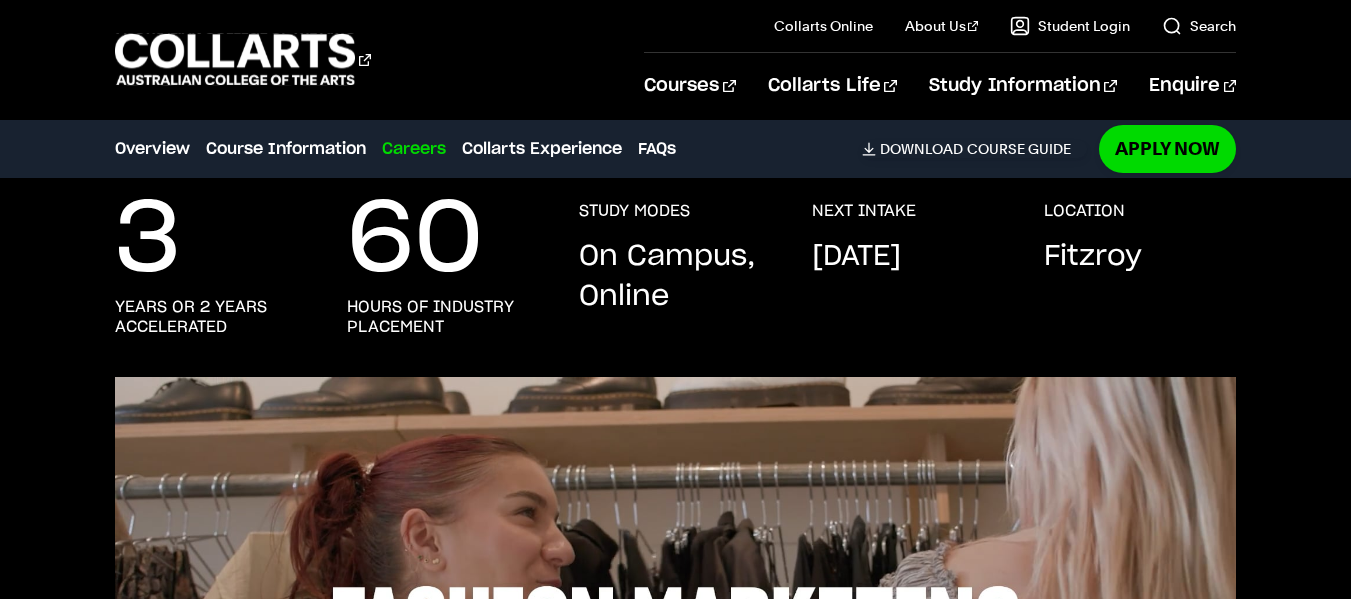 scroll, scrollTop: 400, scrollLeft: 0, axis: vertical 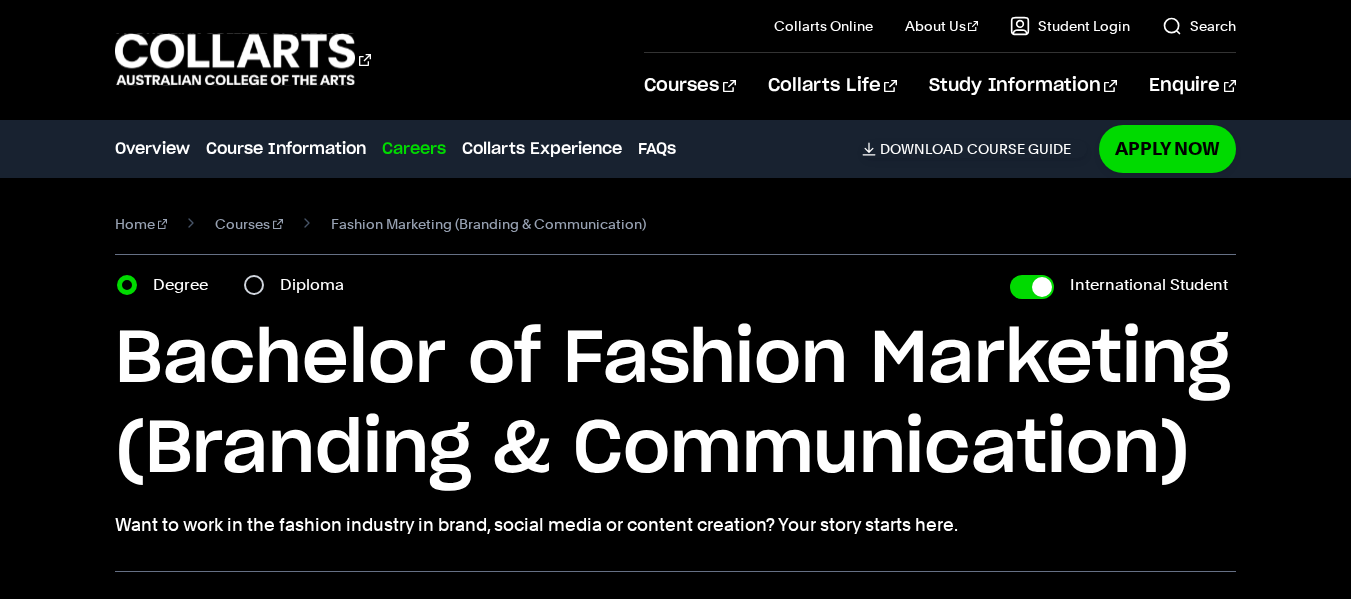 click on "Careers" at bounding box center [414, 149] 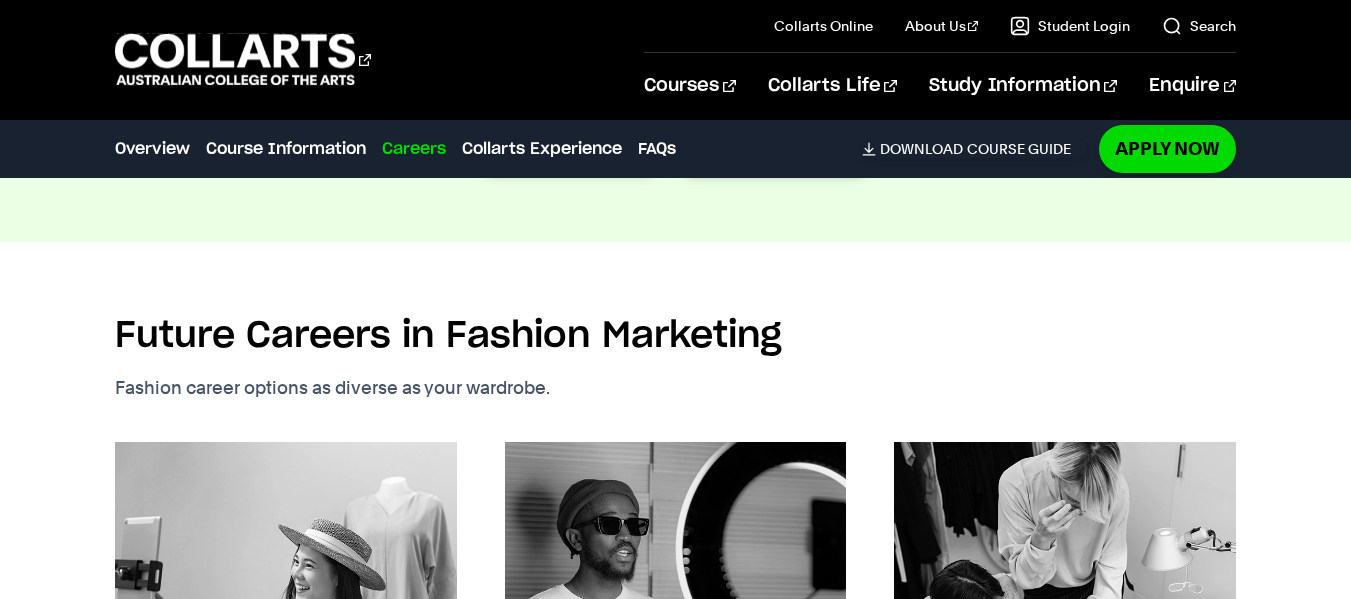 scroll, scrollTop: 4465, scrollLeft: 0, axis: vertical 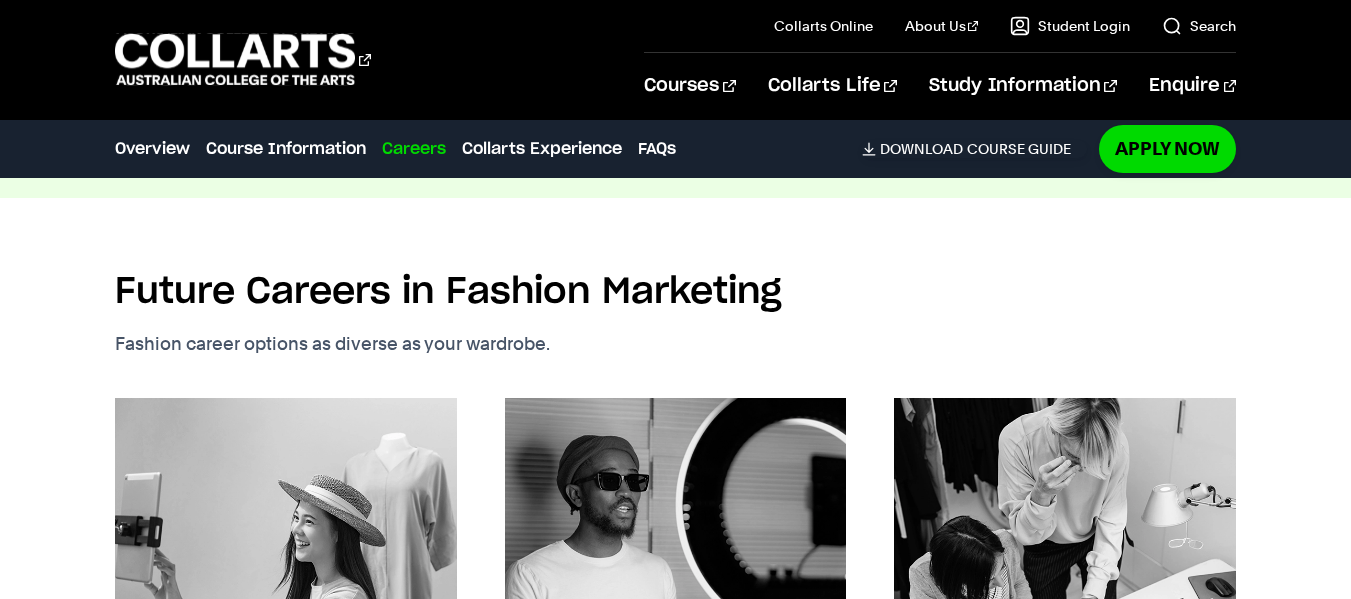 click on "Careers" at bounding box center (414, 149) 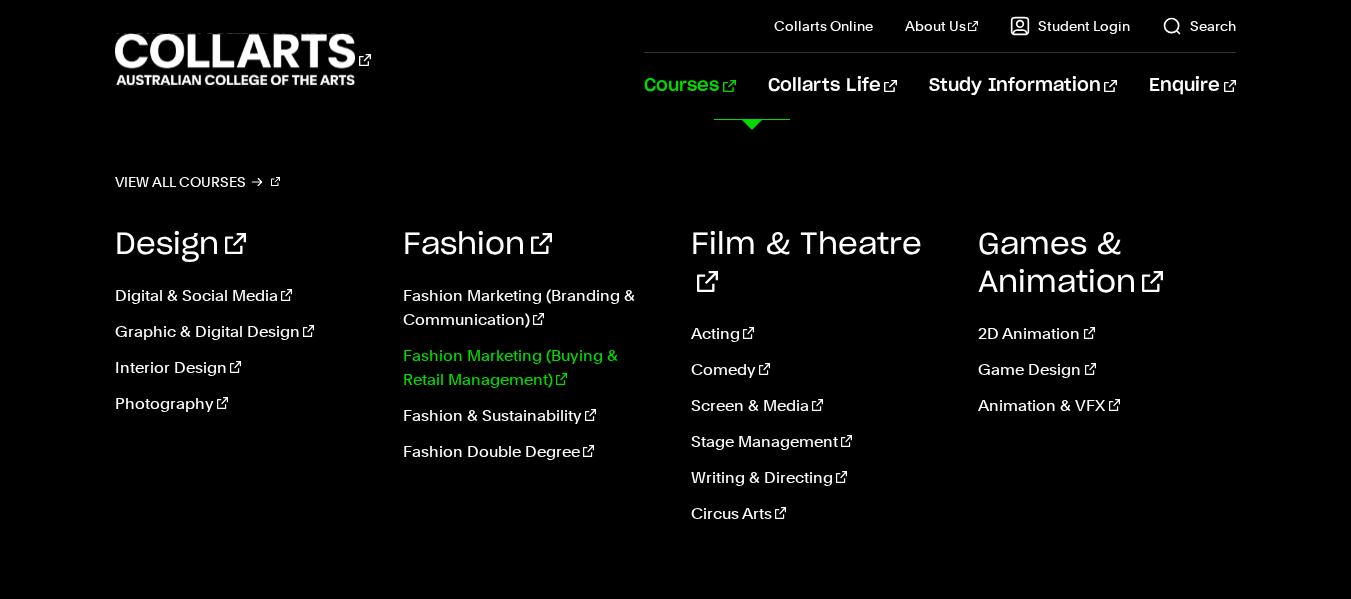 click on "Fashion Marketing (Buying & Retail Management)" at bounding box center (532, 368) 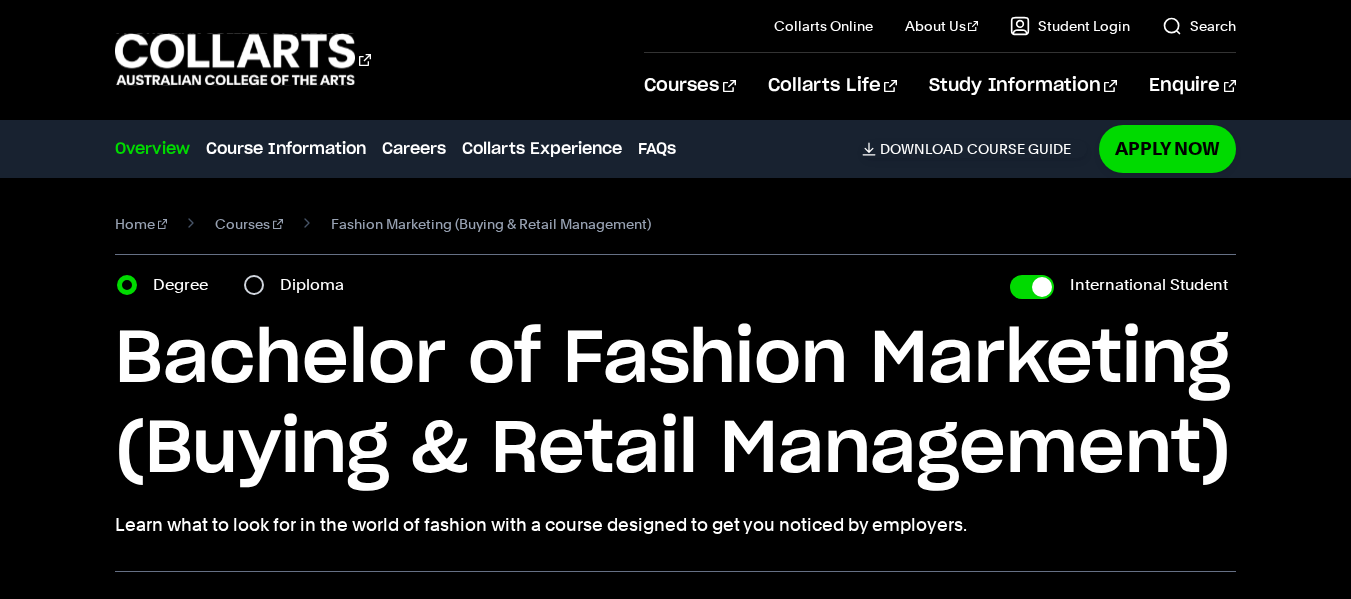 scroll, scrollTop: 0, scrollLeft: 0, axis: both 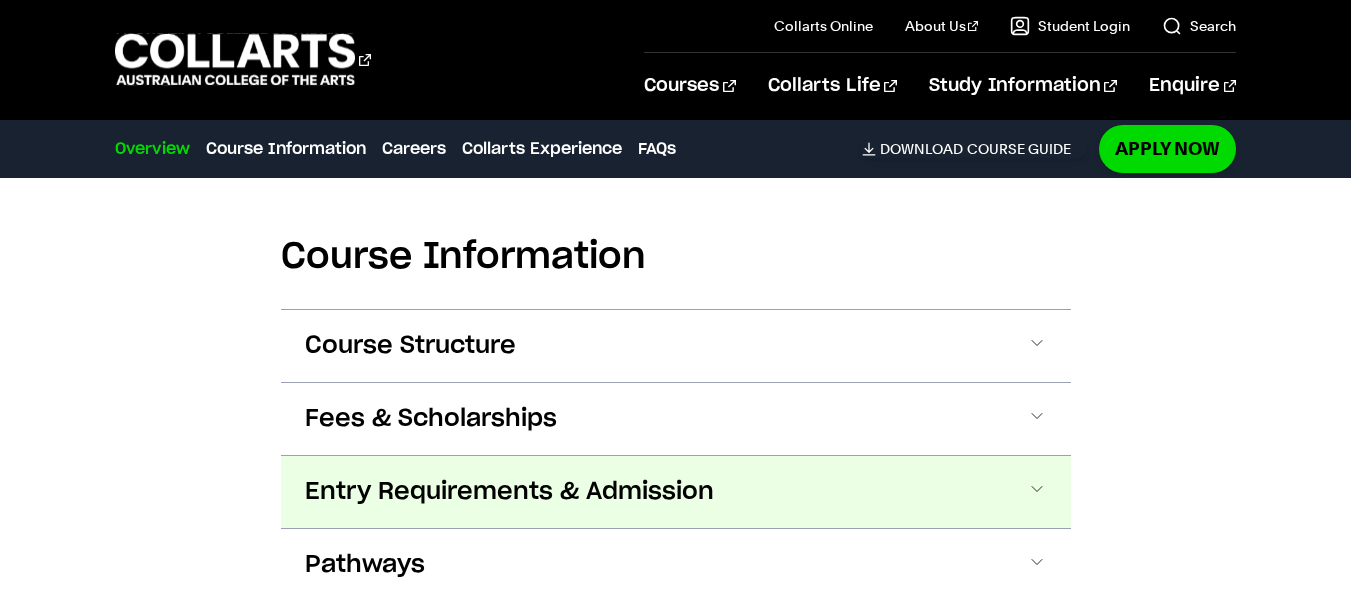 click on "Entry Requirements & Admission" at bounding box center (0, 0) 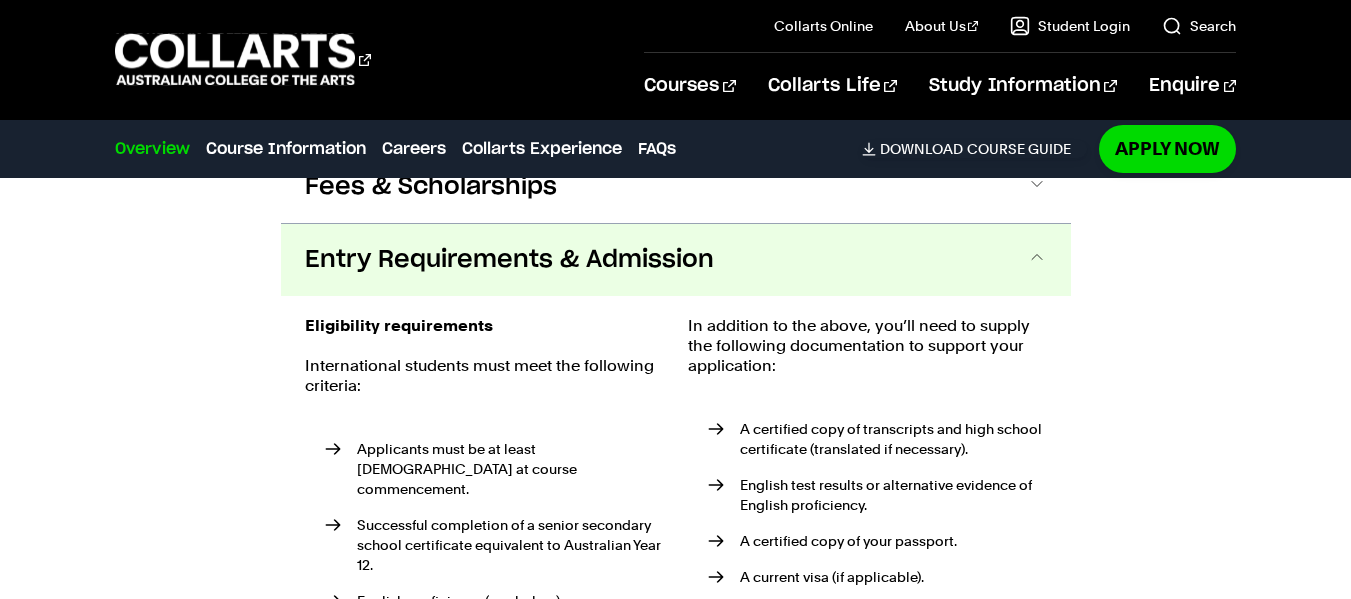scroll, scrollTop: 2252, scrollLeft: 0, axis: vertical 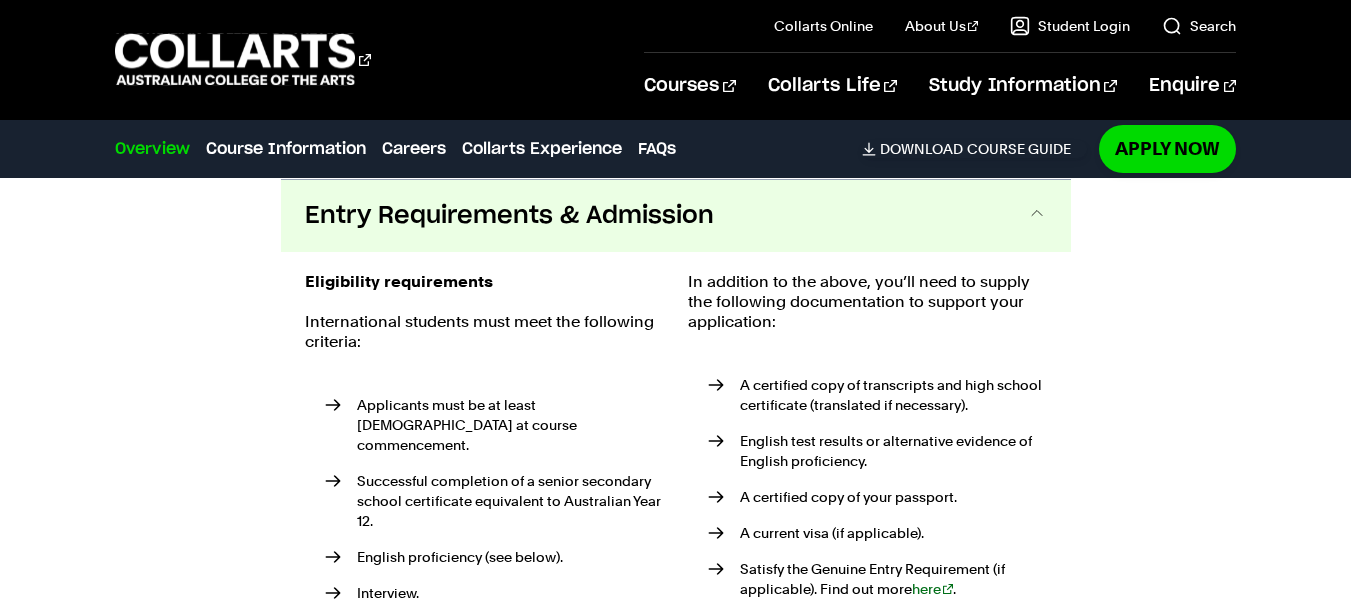 type 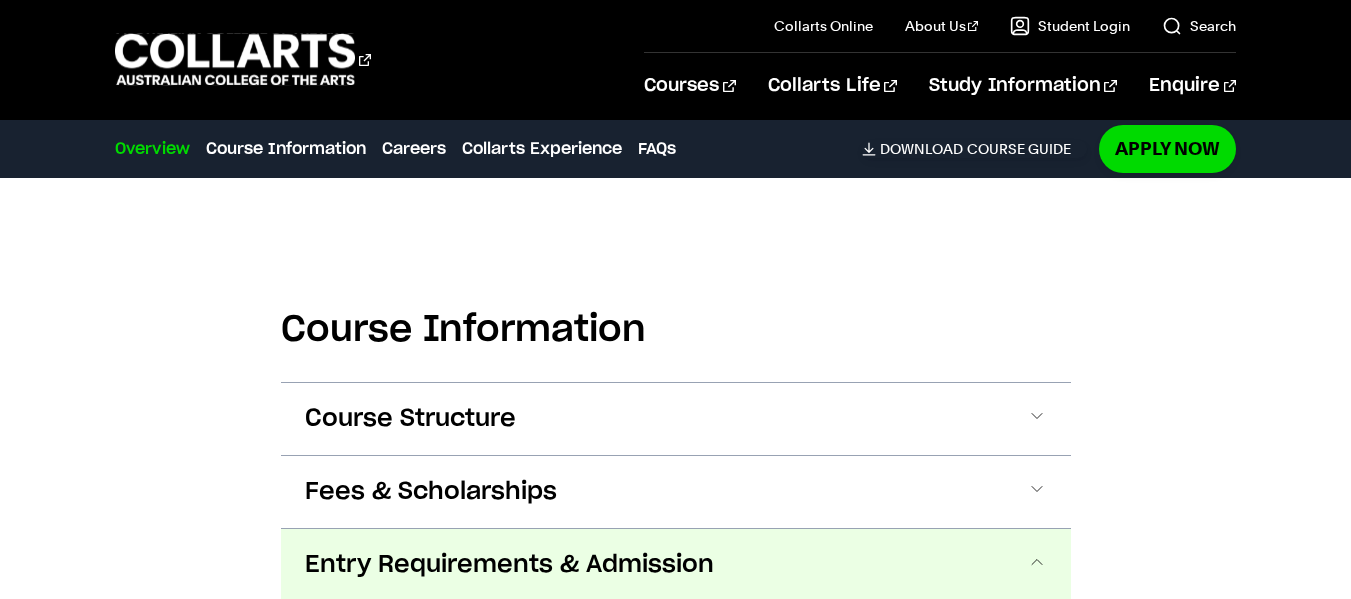 scroll, scrollTop: 1892, scrollLeft: 0, axis: vertical 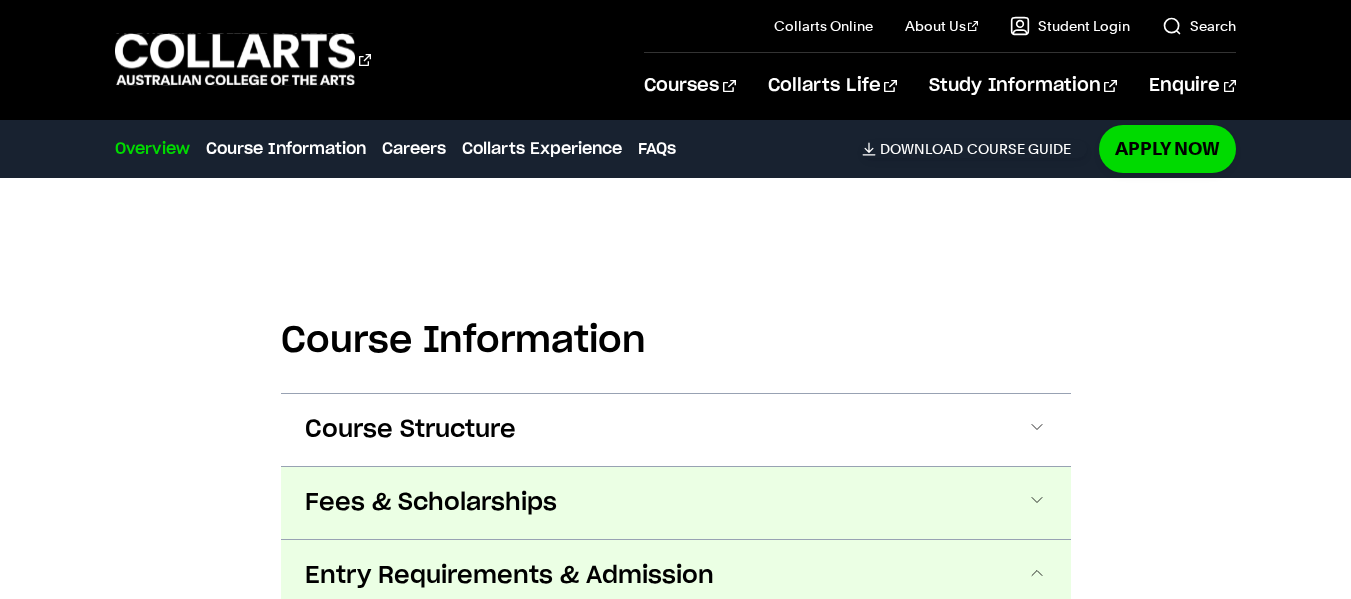 click on "Fees & Scholarships" at bounding box center [0, 0] 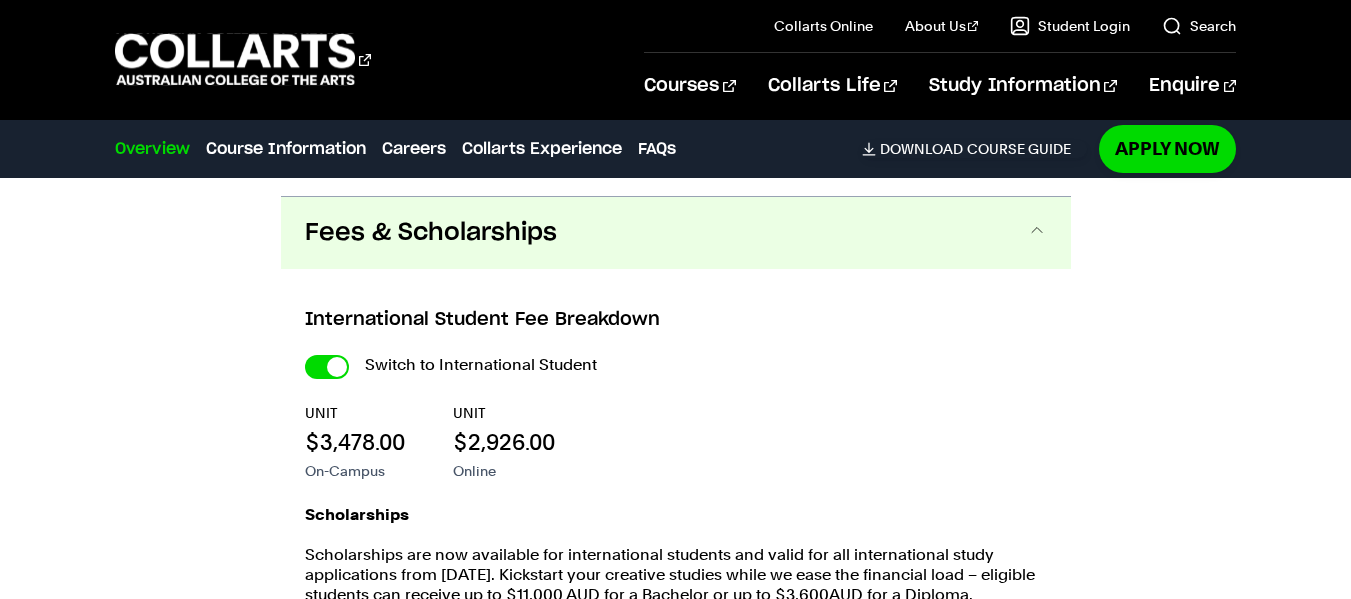 scroll, scrollTop: 2179, scrollLeft: 0, axis: vertical 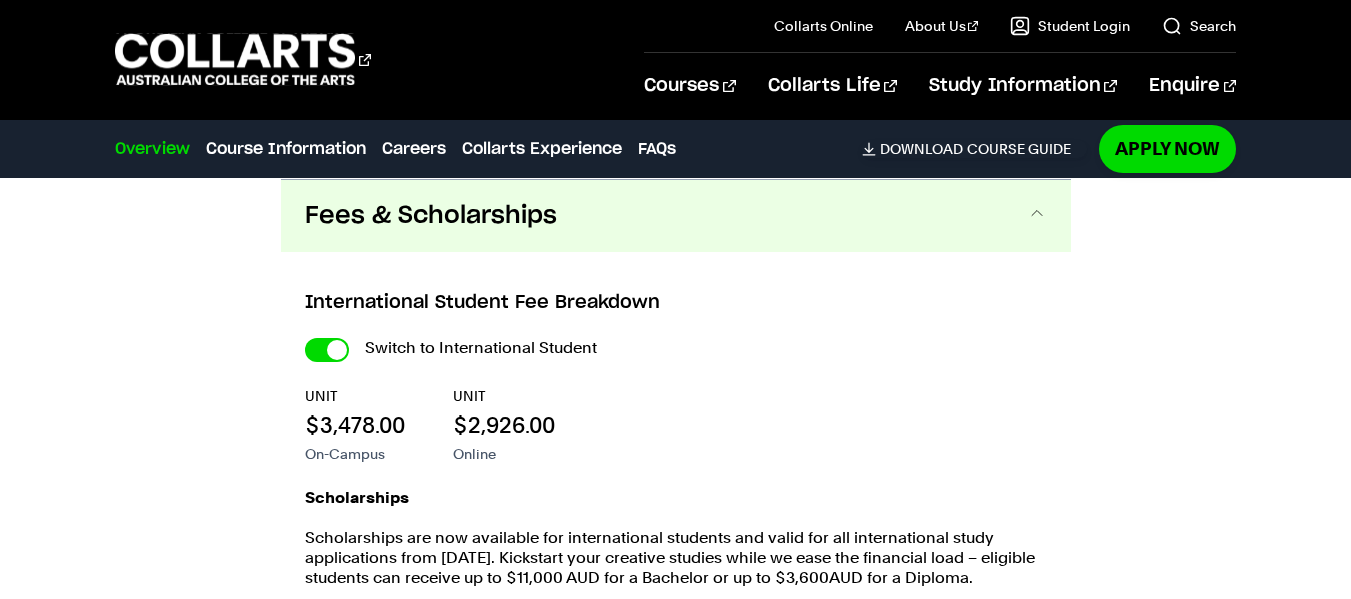 type 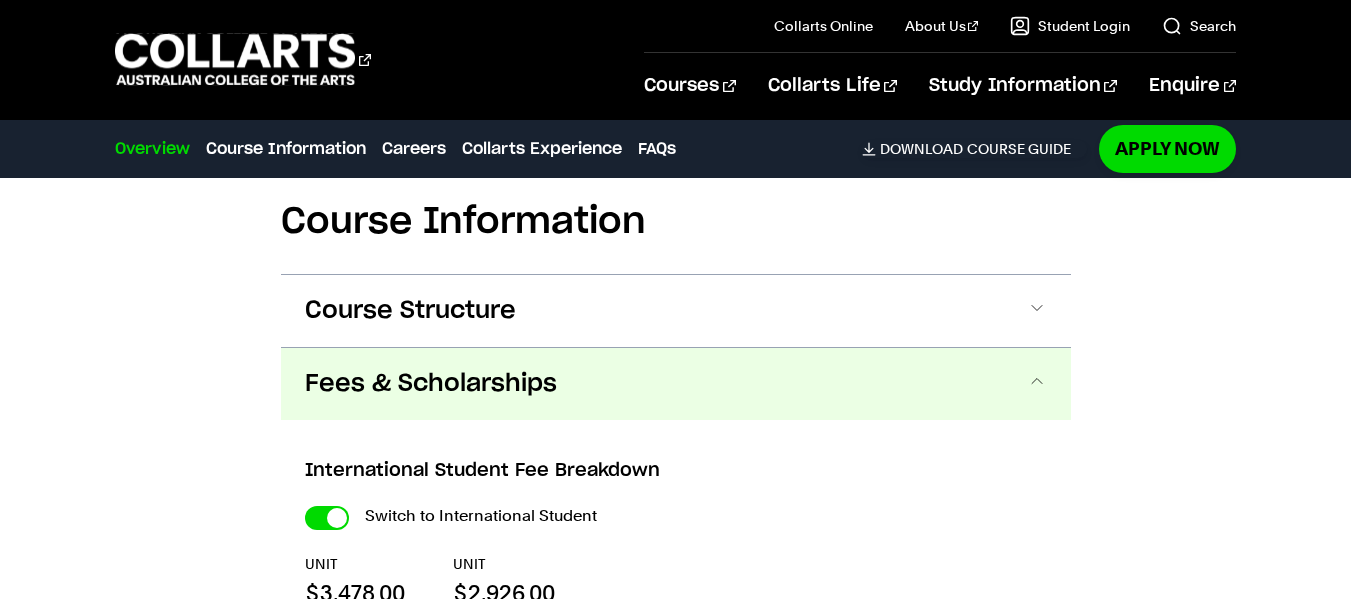 scroll, scrollTop: 1979, scrollLeft: 0, axis: vertical 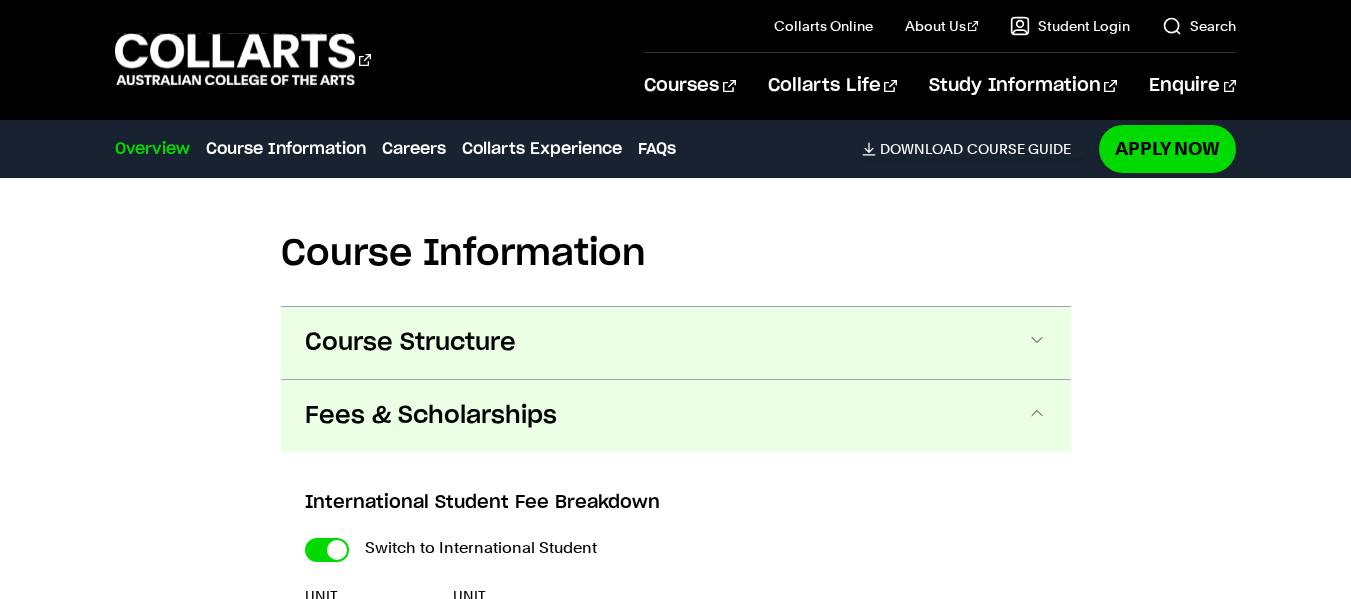 click on "Course Structure" at bounding box center [0, 0] 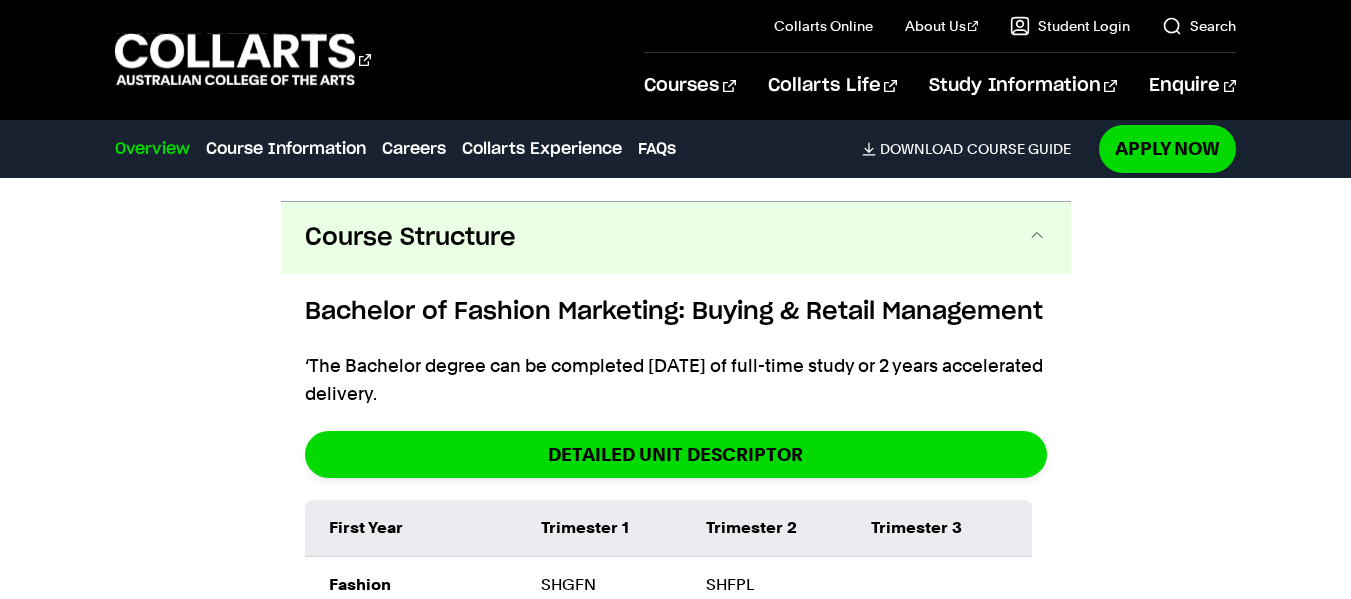 scroll, scrollTop: 2106, scrollLeft: 0, axis: vertical 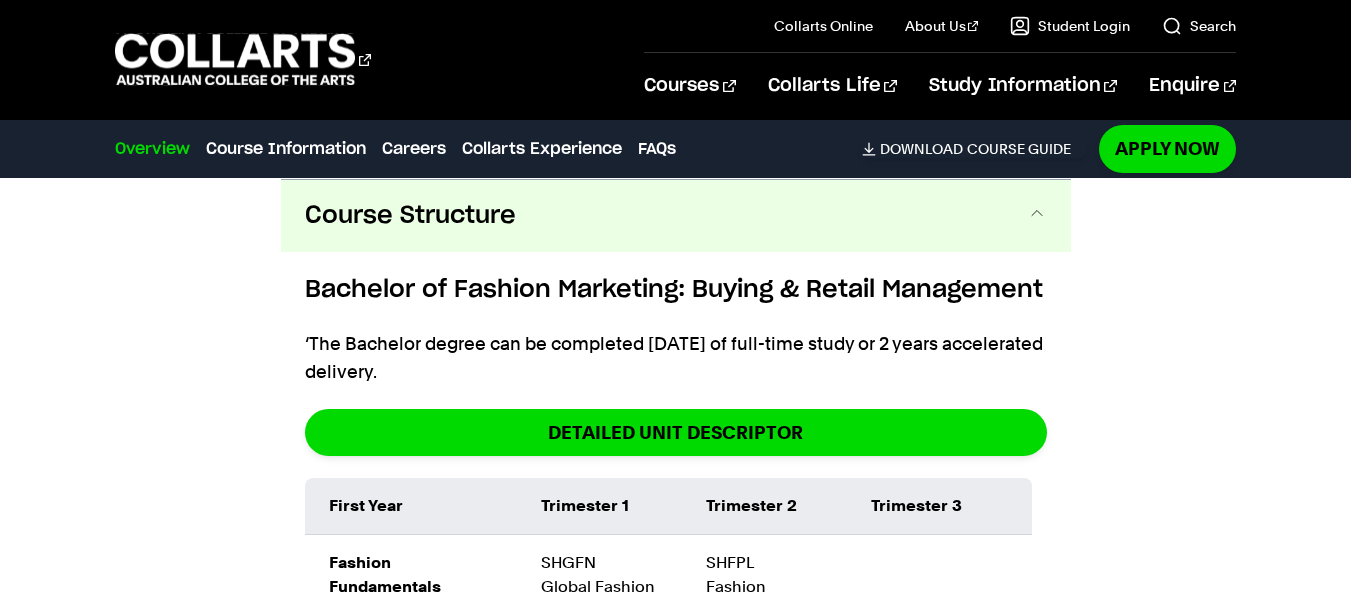 type 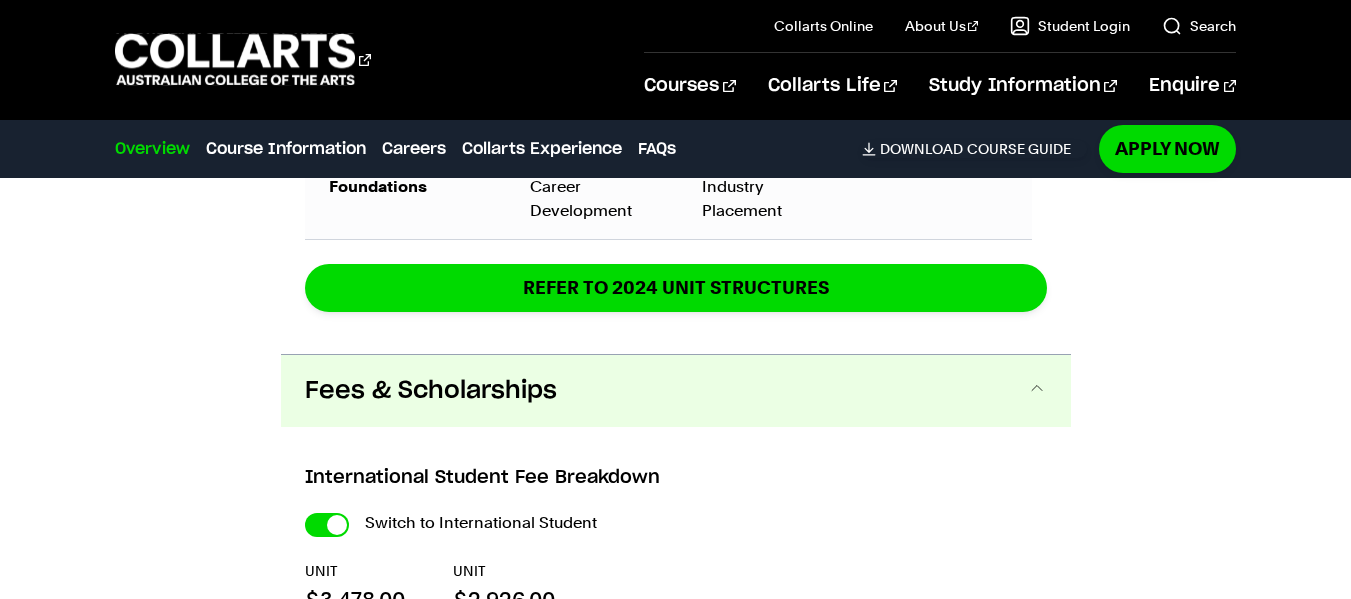 scroll, scrollTop: 4066, scrollLeft: 0, axis: vertical 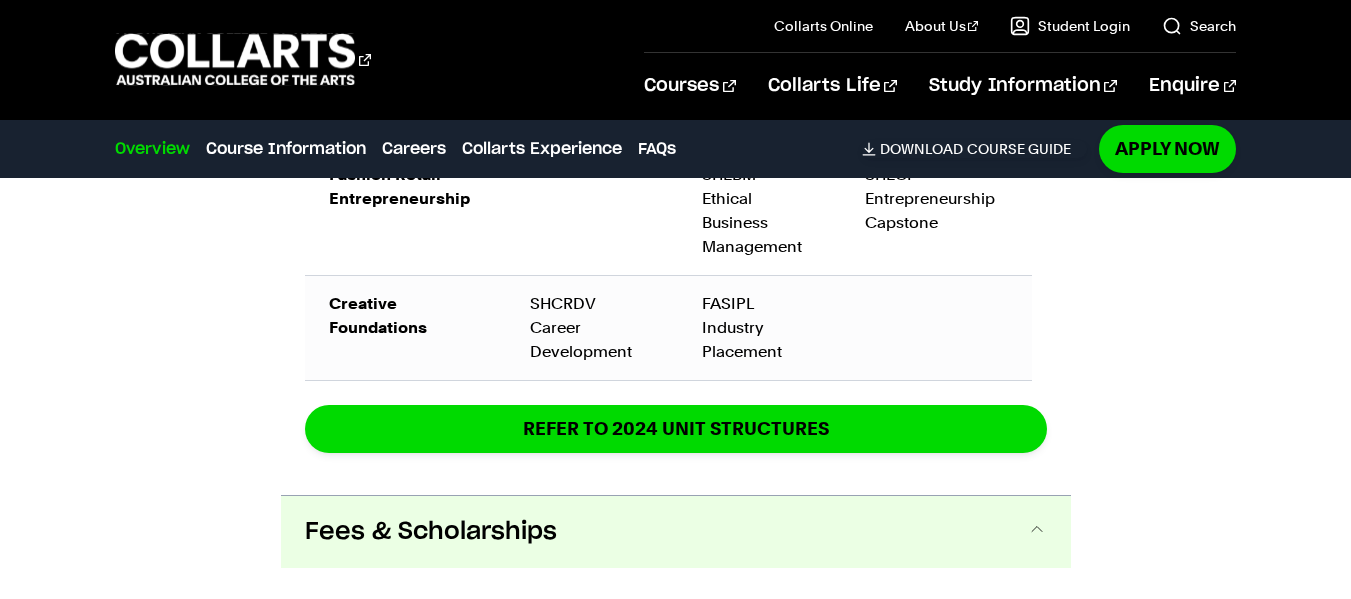 click on "Course Information
Course Structure
Bachelor of Fashion Marketing: Buying & Retail Management
‘The Bachelor degree can be completed in 3 years of full-time study or 2 years accelerated delivery.
DETAILED UNIT DESCRIPTOR
First Year
Trimester 1
Trimester 2
Trimester 3
Fashion Fundamentals
SHGFN  Global Fashion Narratives
SHFPL Fashion Product Lifecycle
Fashion Marketing" at bounding box center [675, 366] 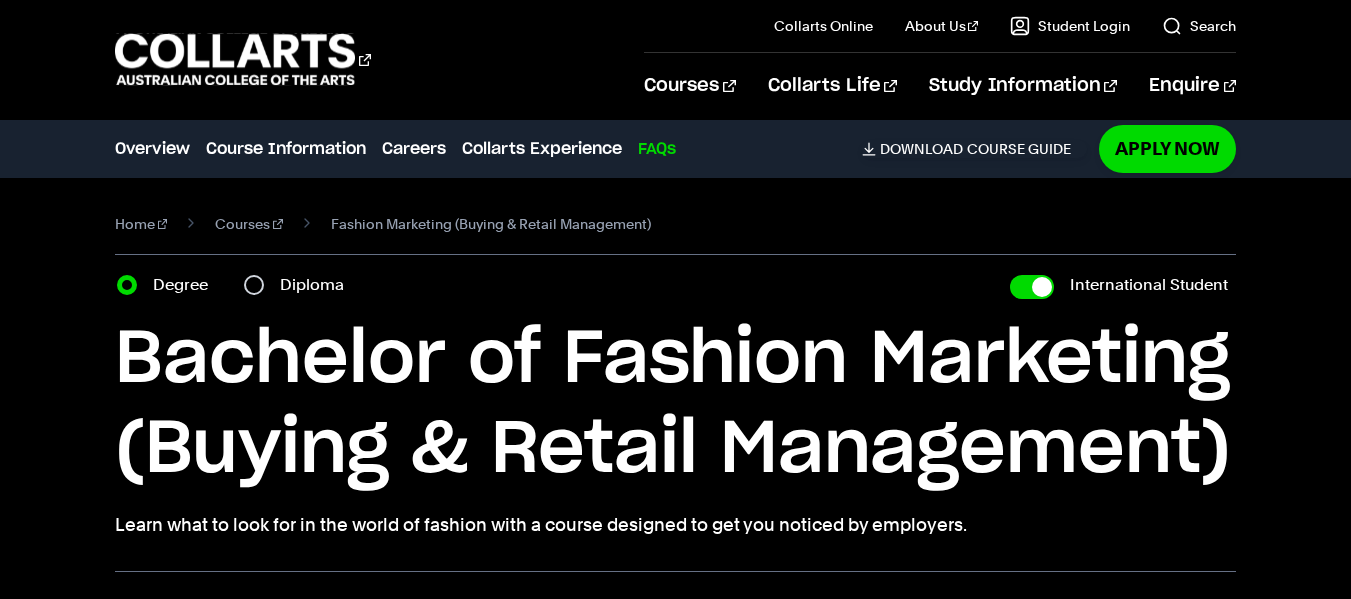 scroll, scrollTop: 6920, scrollLeft: 0, axis: vertical 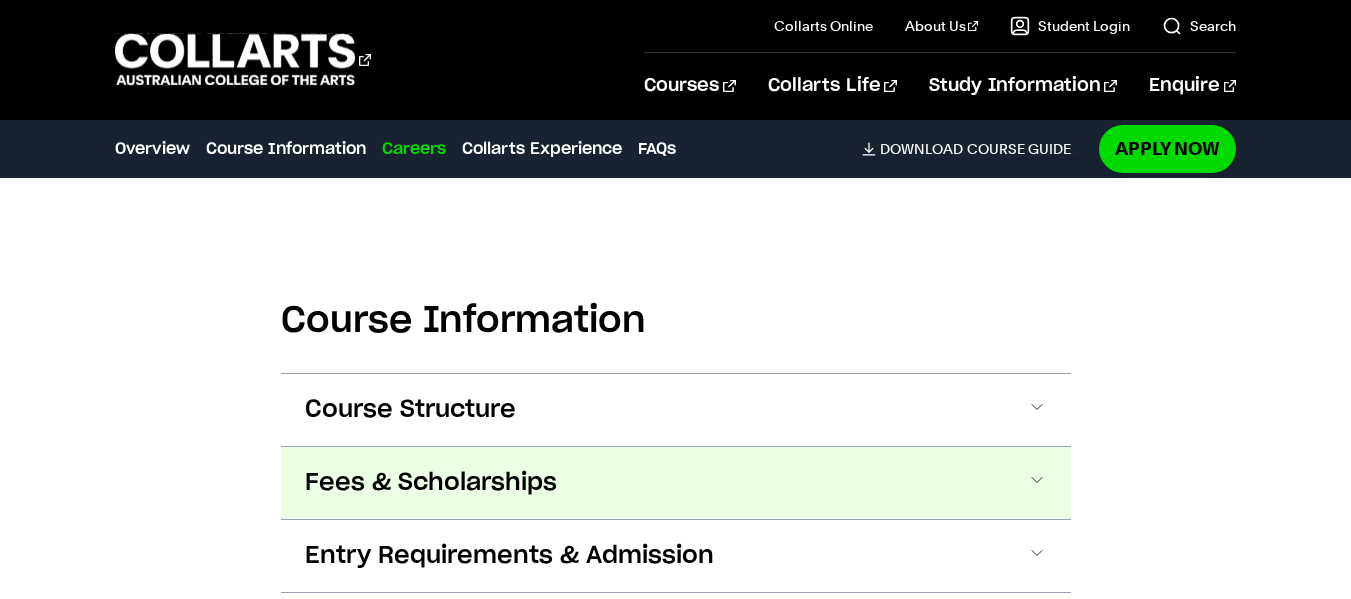 click on "Fees & Scholarships" at bounding box center (0, 0) 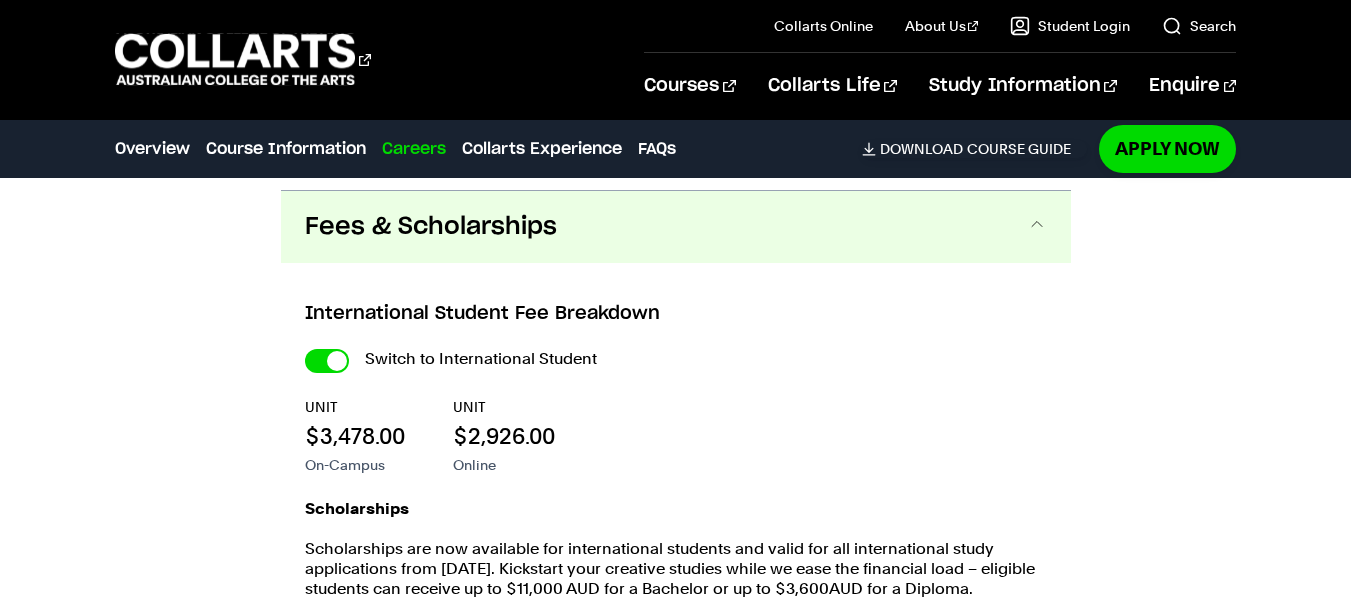 scroll, scrollTop: 2179, scrollLeft: 0, axis: vertical 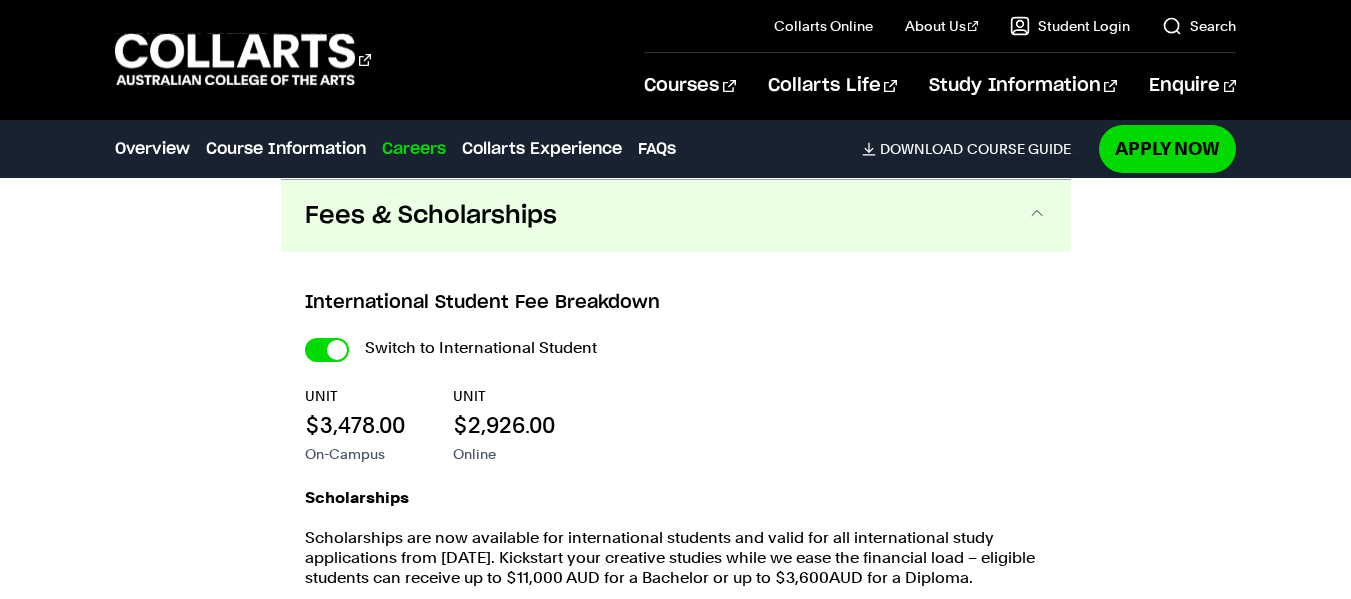 type 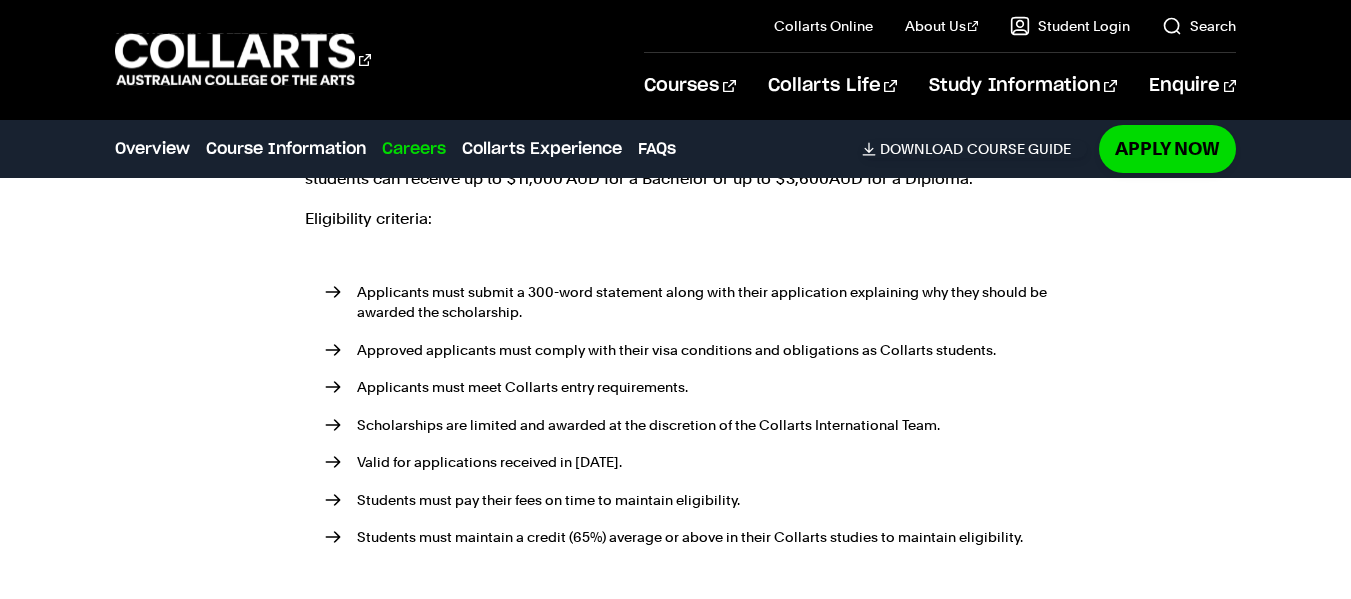 scroll, scrollTop: 2579, scrollLeft: 0, axis: vertical 